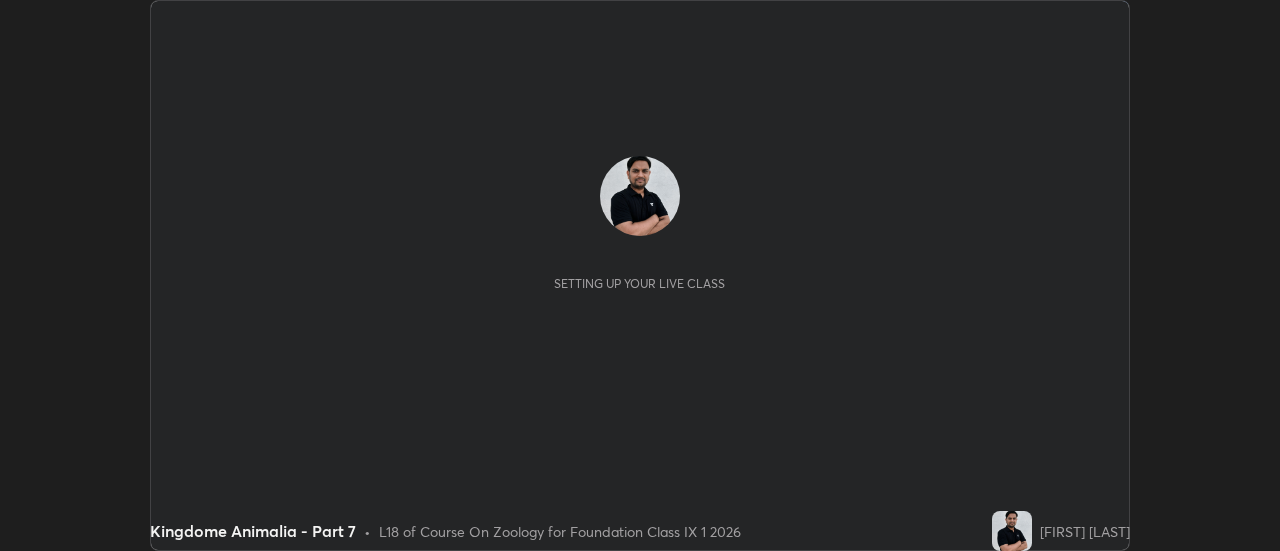 scroll, scrollTop: 0, scrollLeft: 0, axis: both 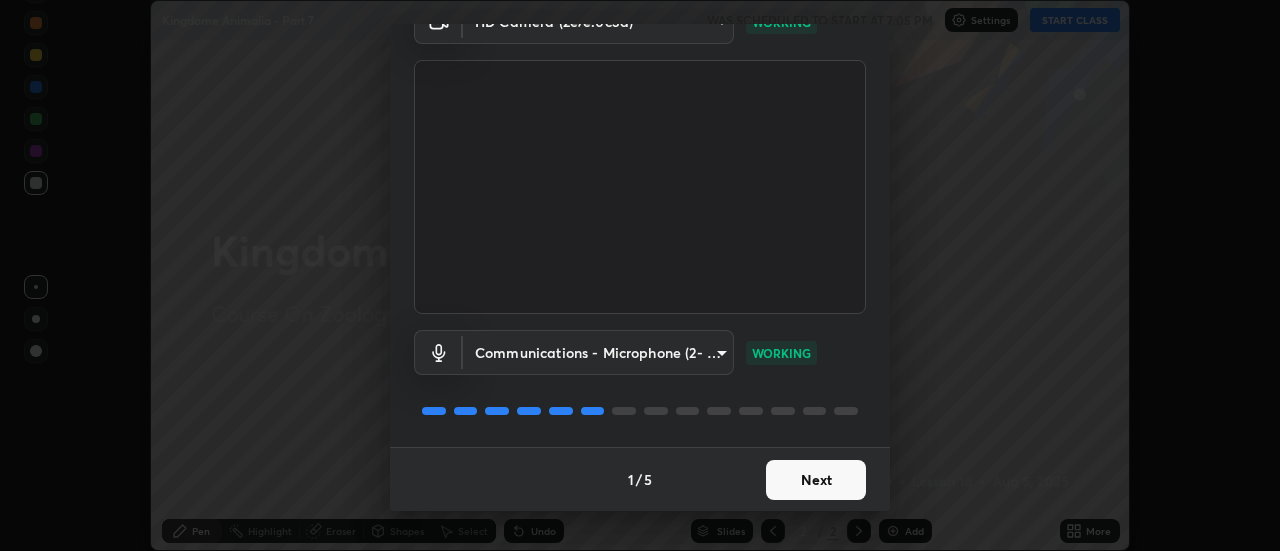 click on "Next" at bounding box center [816, 480] 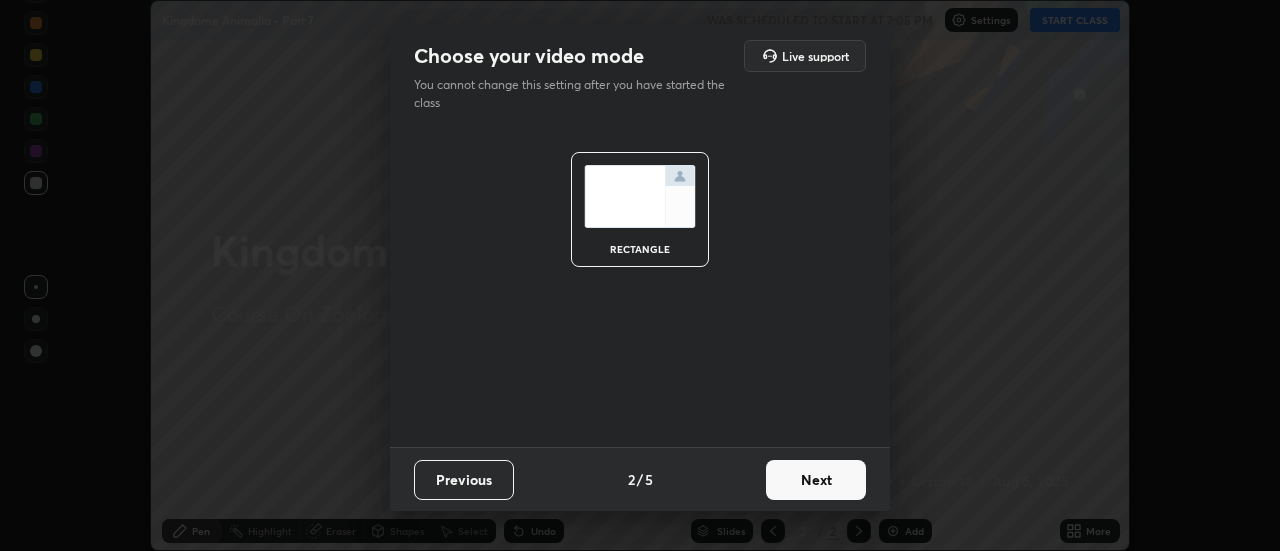 scroll, scrollTop: 0, scrollLeft: 0, axis: both 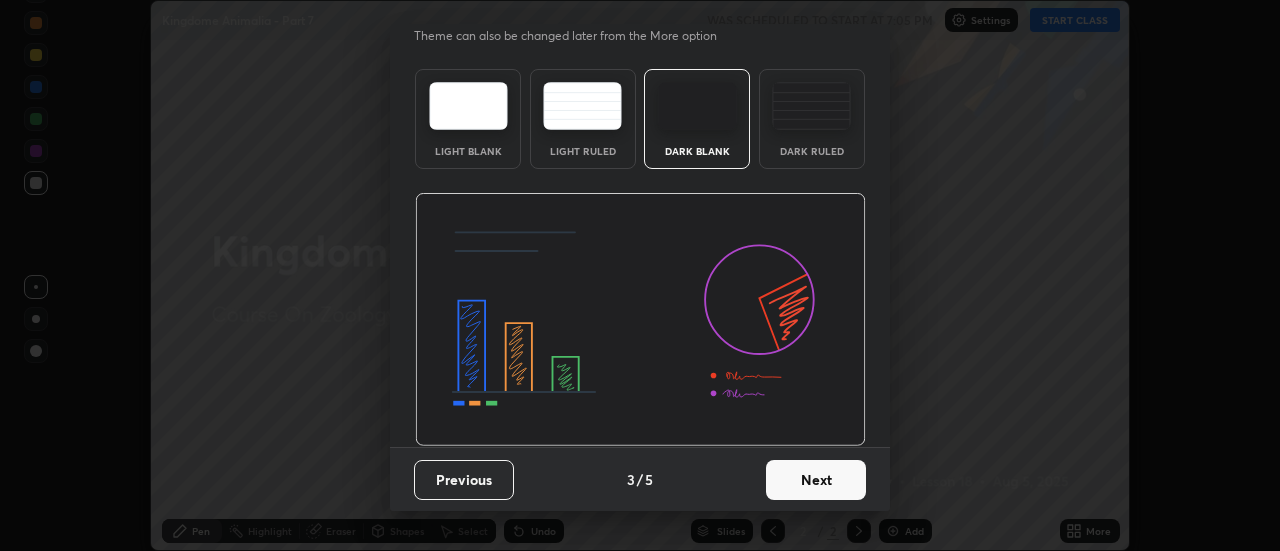 click on "Next" at bounding box center (816, 480) 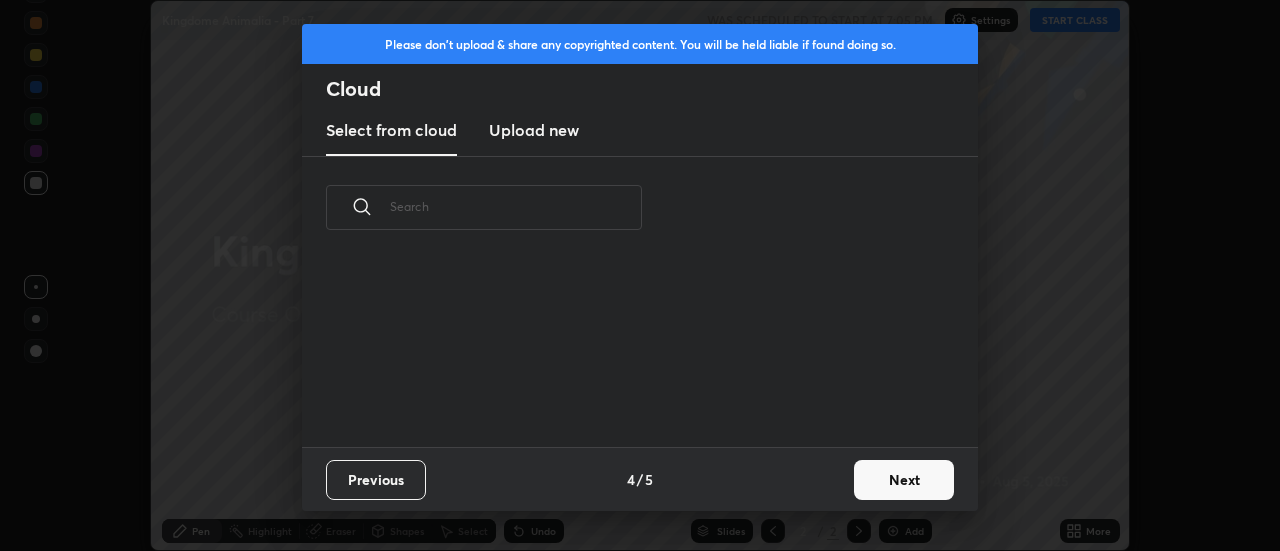 scroll, scrollTop: 0, scrollLeft: 0, axis: both 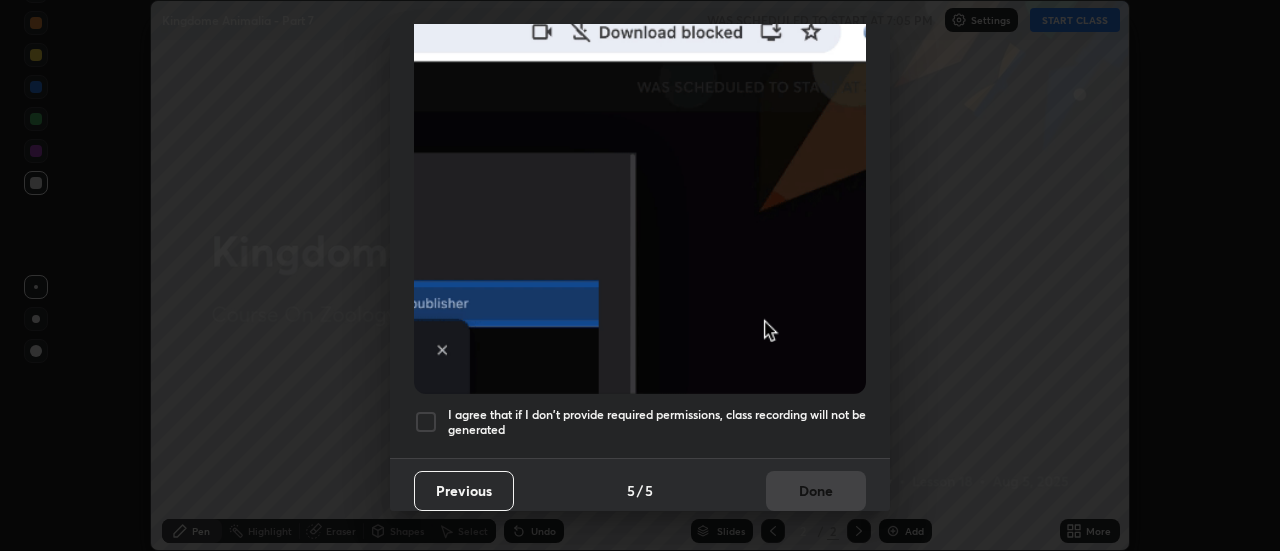 click on "I agree that if I don't provide required permissions, class recording will not be generated" at bounding box center [657, 422] 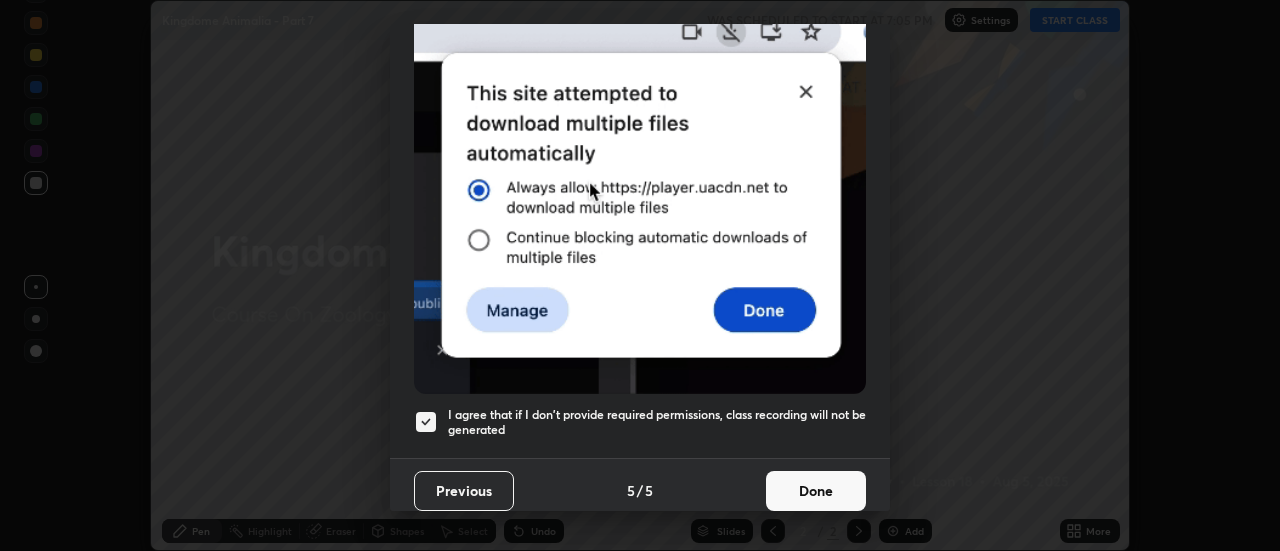 click on "Done" at bounding box center (816, 491) 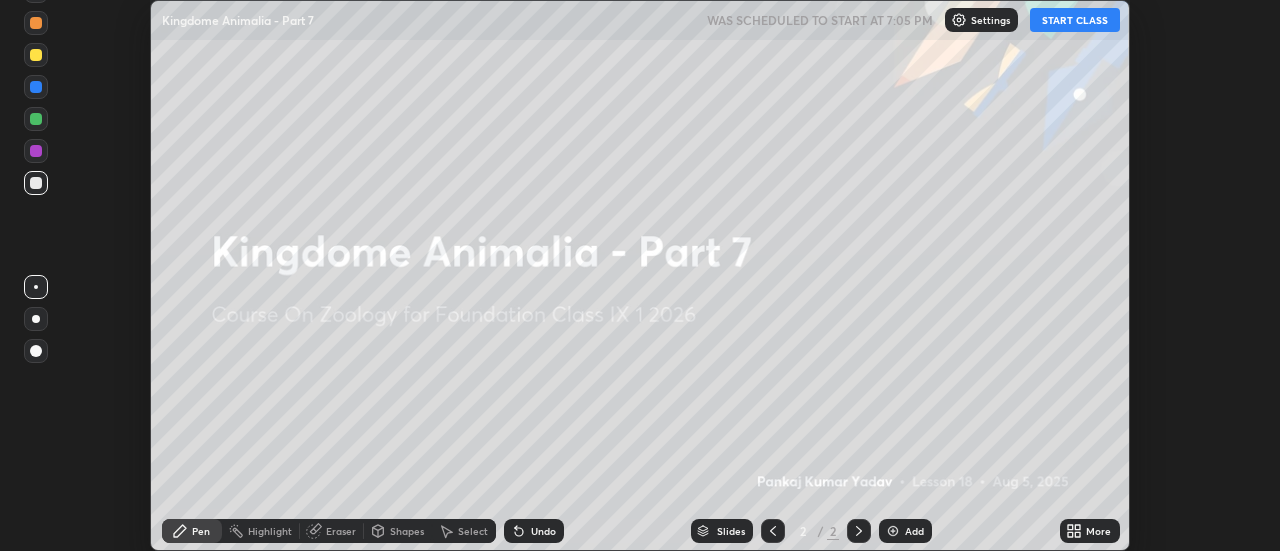 click on "START CLASS" at bounding box center [1075, 20] 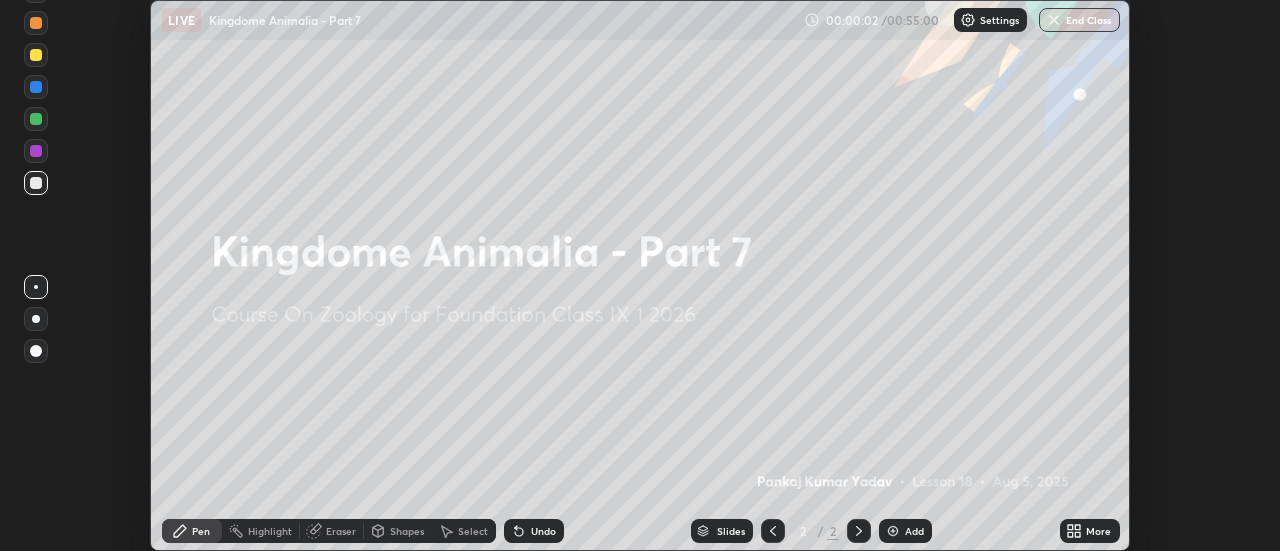 click 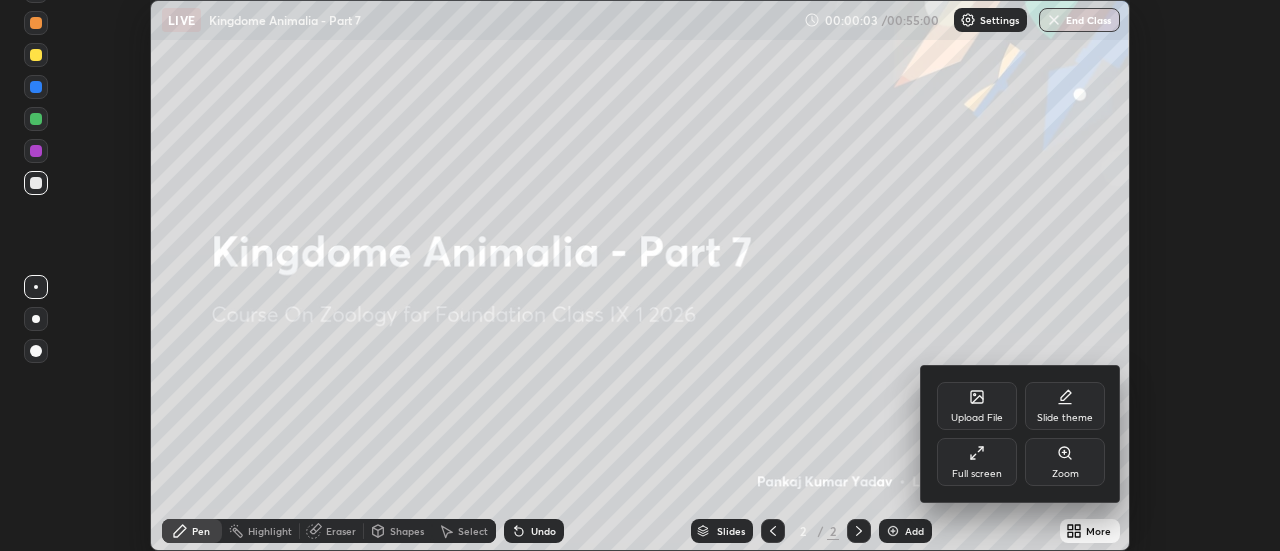 click on "Full screen" at bounding box center (977, 462) 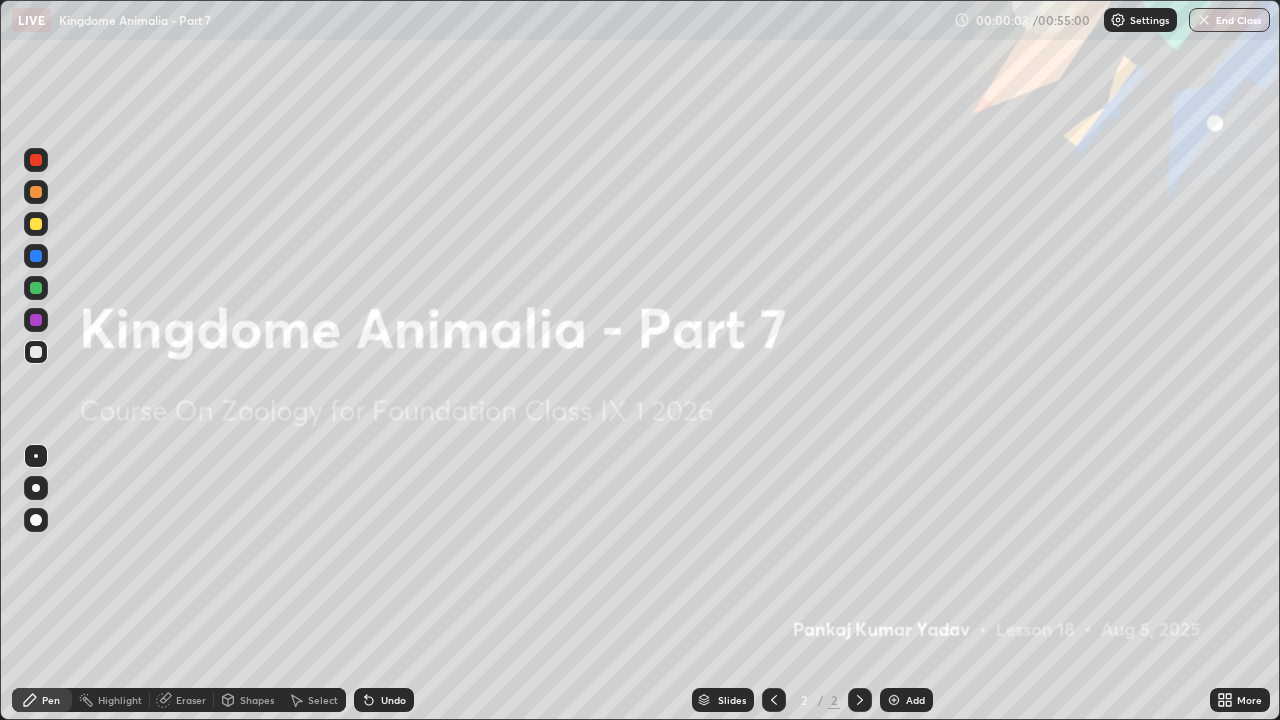 scroll, scrollTop: 99280, scrollLeft: 98720, axis: both 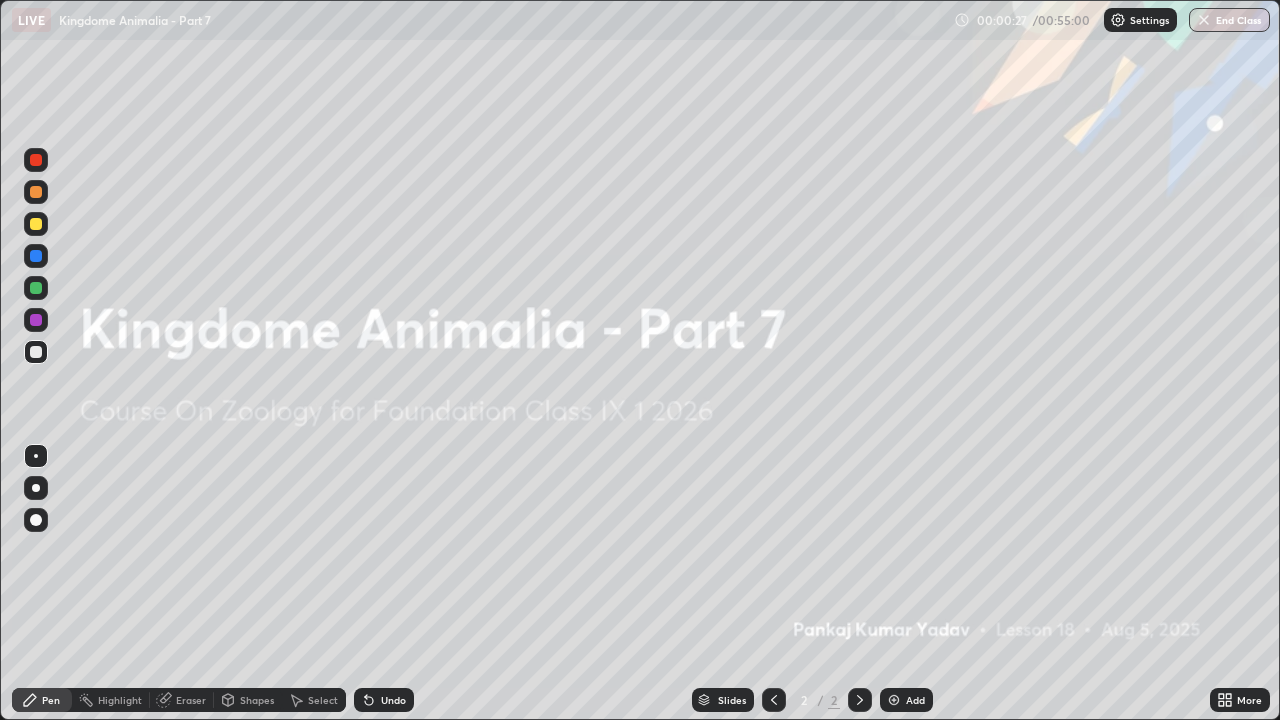 click 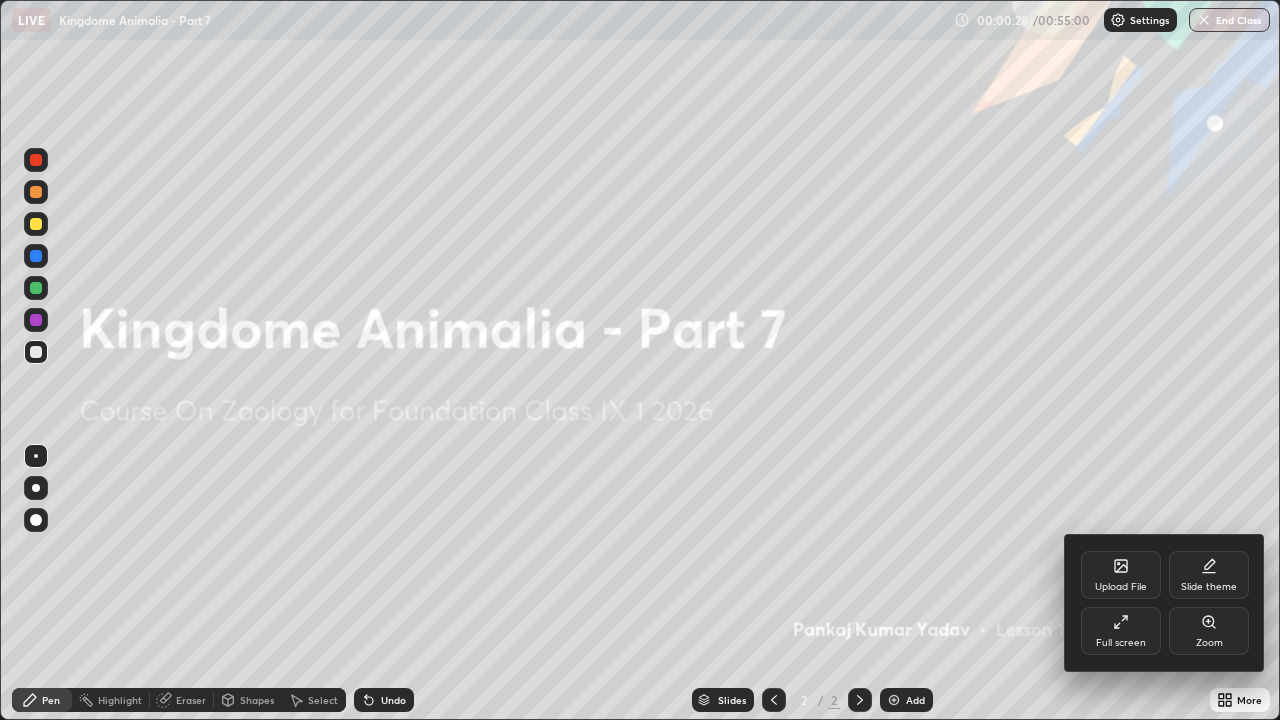 click on "Upload File" at bounding box center [1121, 575] 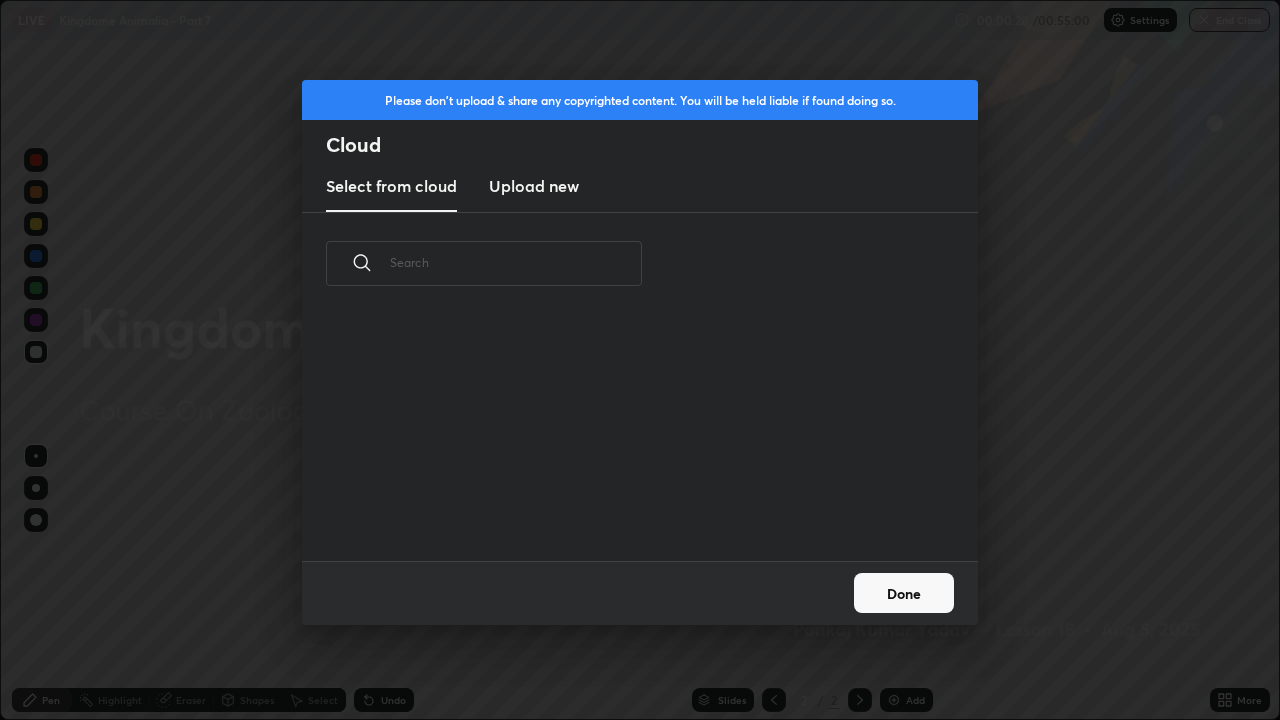 scroll, scrollTop: 7, scrollLeft: 11, axis: both 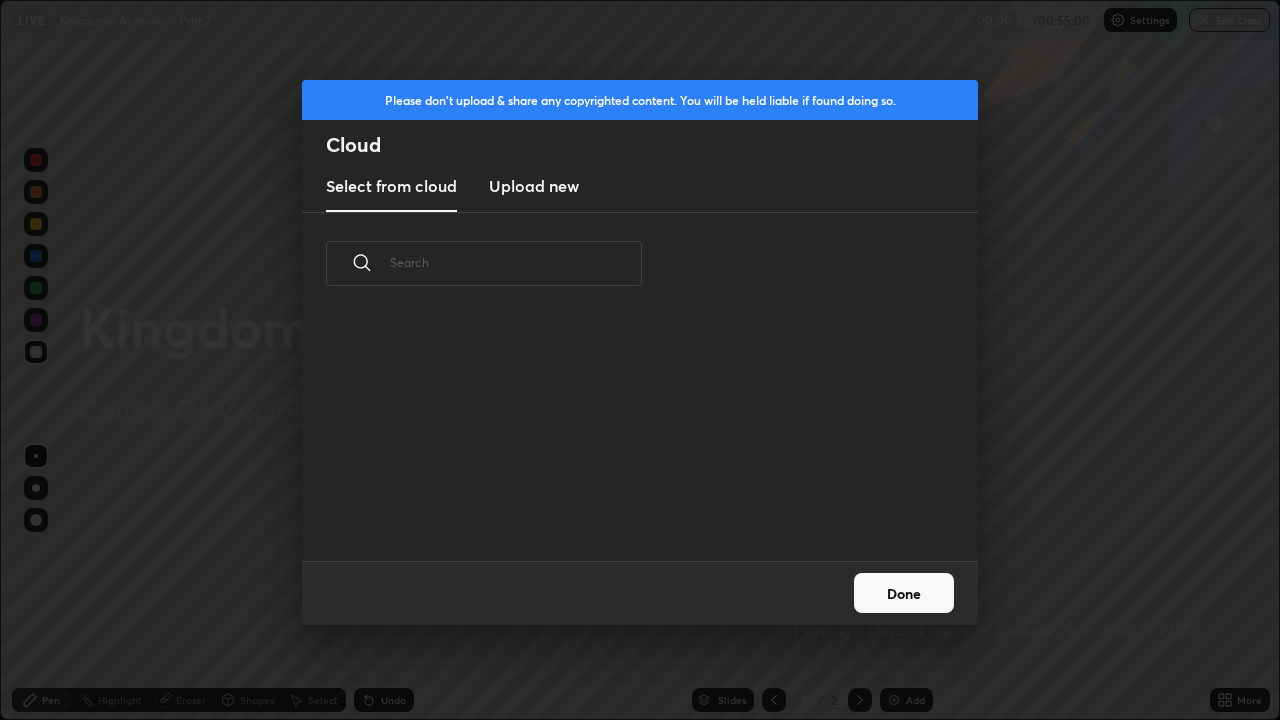 click on "Upload new" at bounding box center [534, 186] 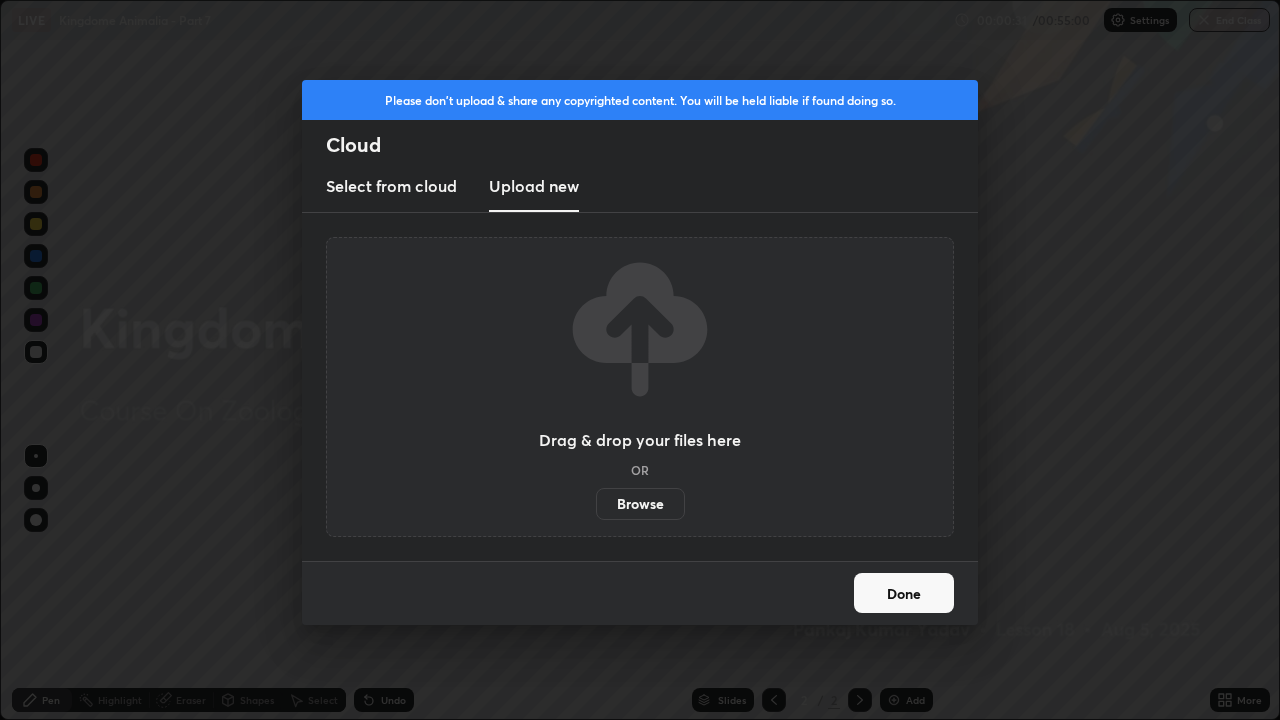 click on "Upload new" at bounding box center [534, 186] 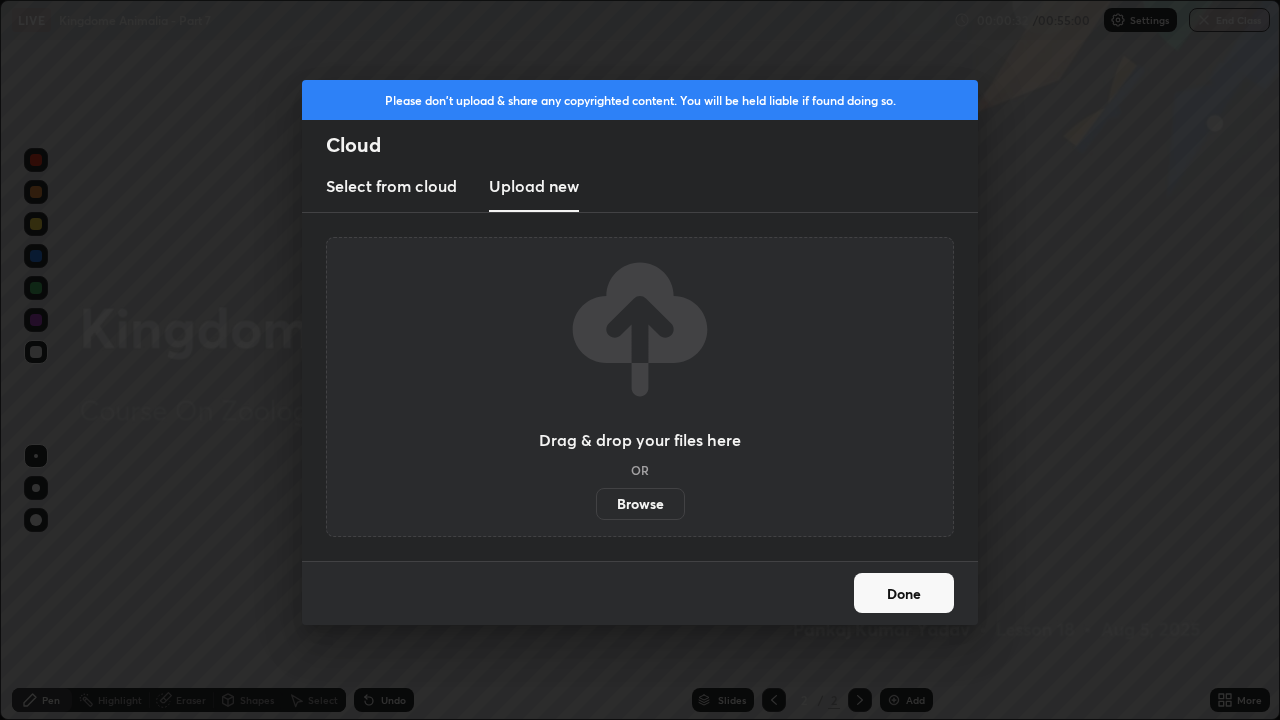 click on "Browse" at bounding box center [640, 504] 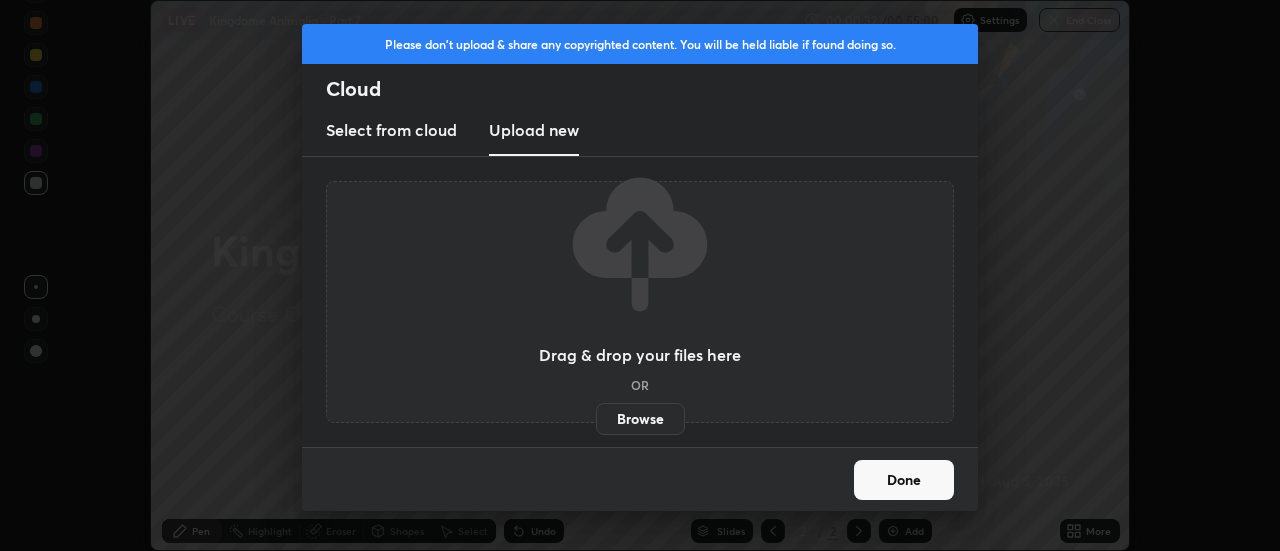 scroll, scrollTop: 551, scrollLeft: 1280, axis: both 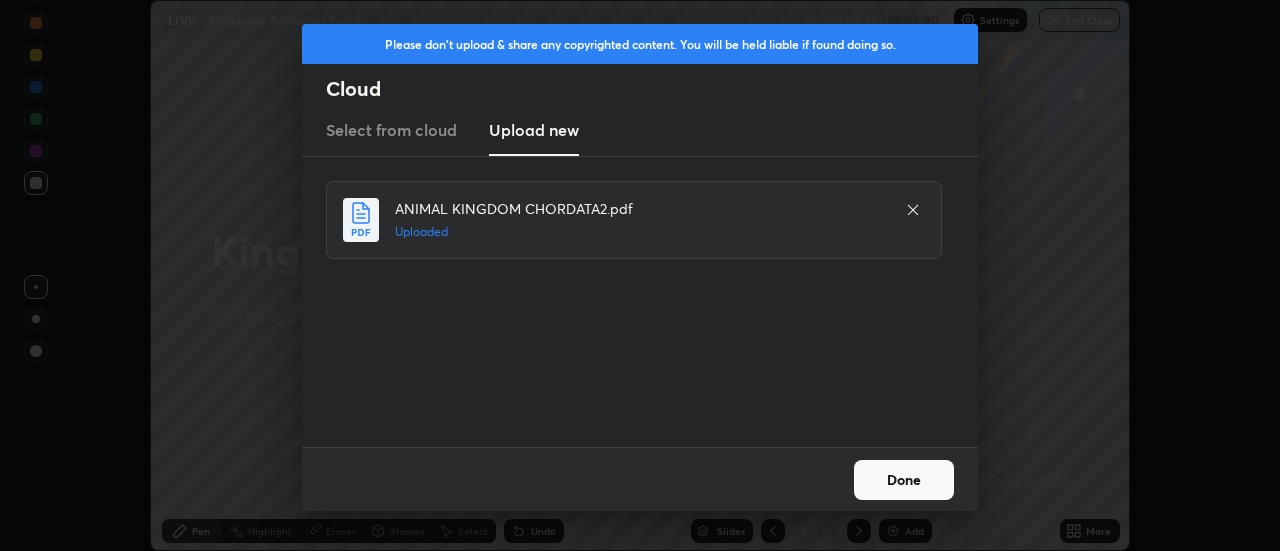 click on "Done" at bounding box center (904, 480) 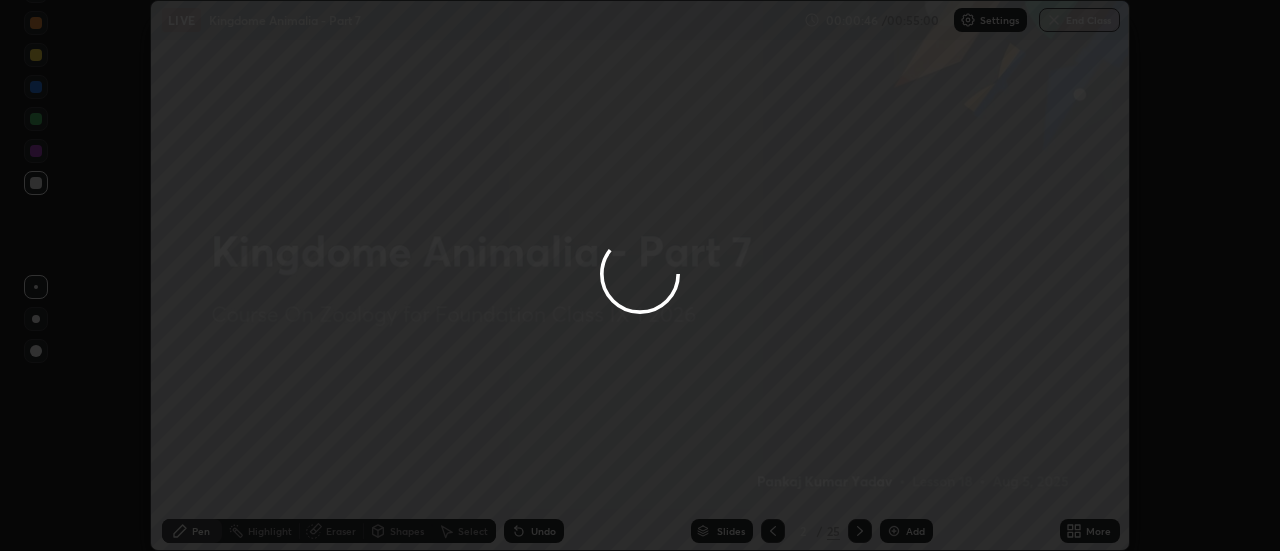 click at bounding box center [640, 275] 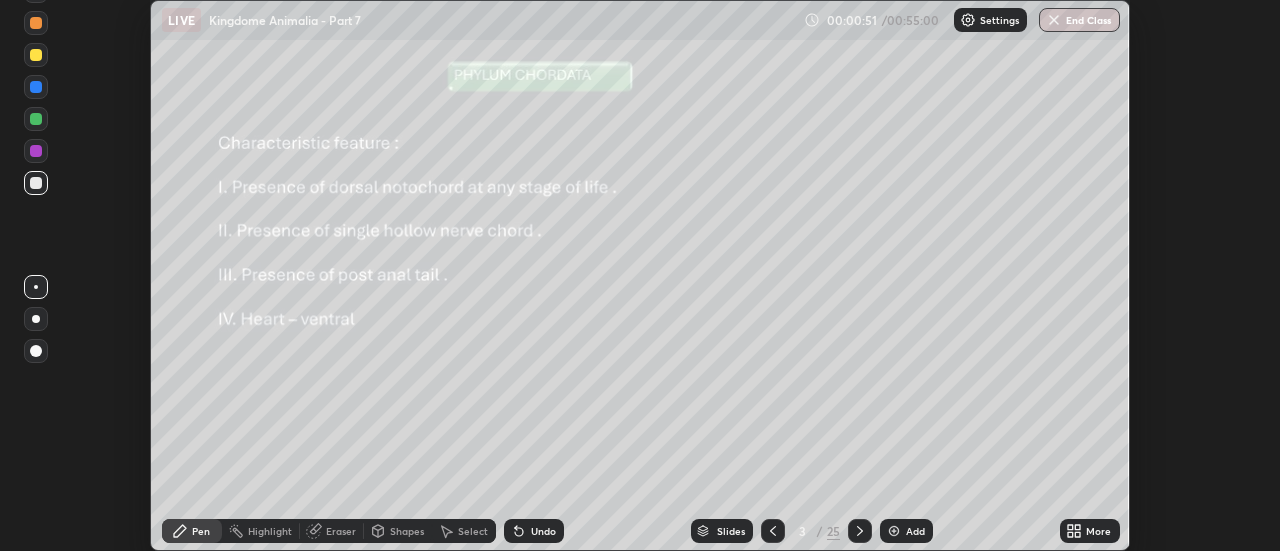 click on "Slides" at bounding box center [731, 531] 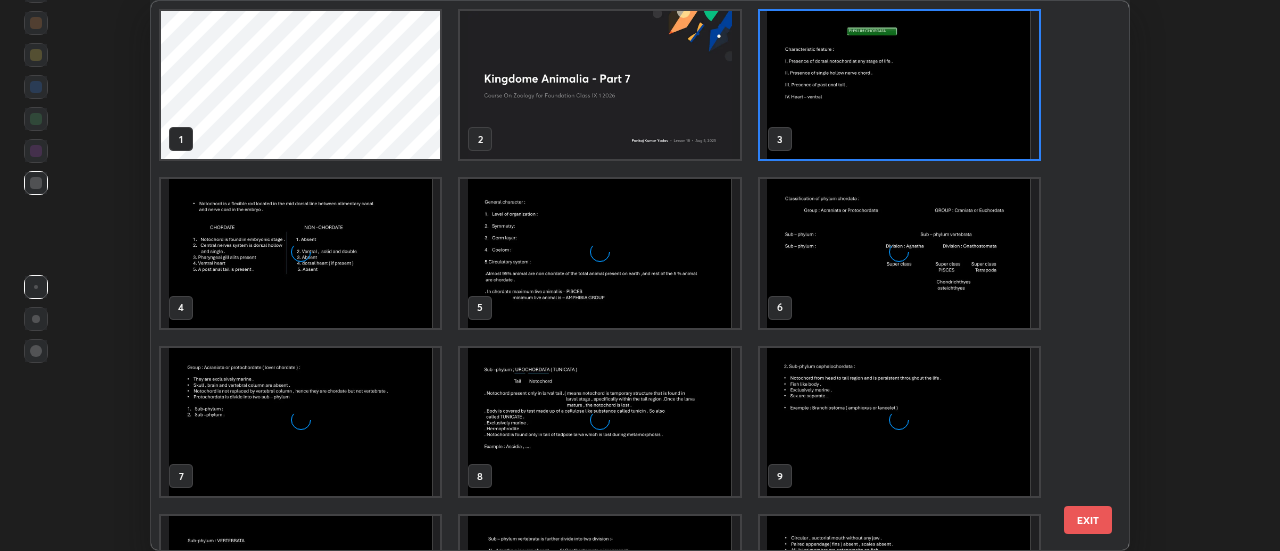 scroll, scrollTop: 7, scrollLeft: 11, axis: both 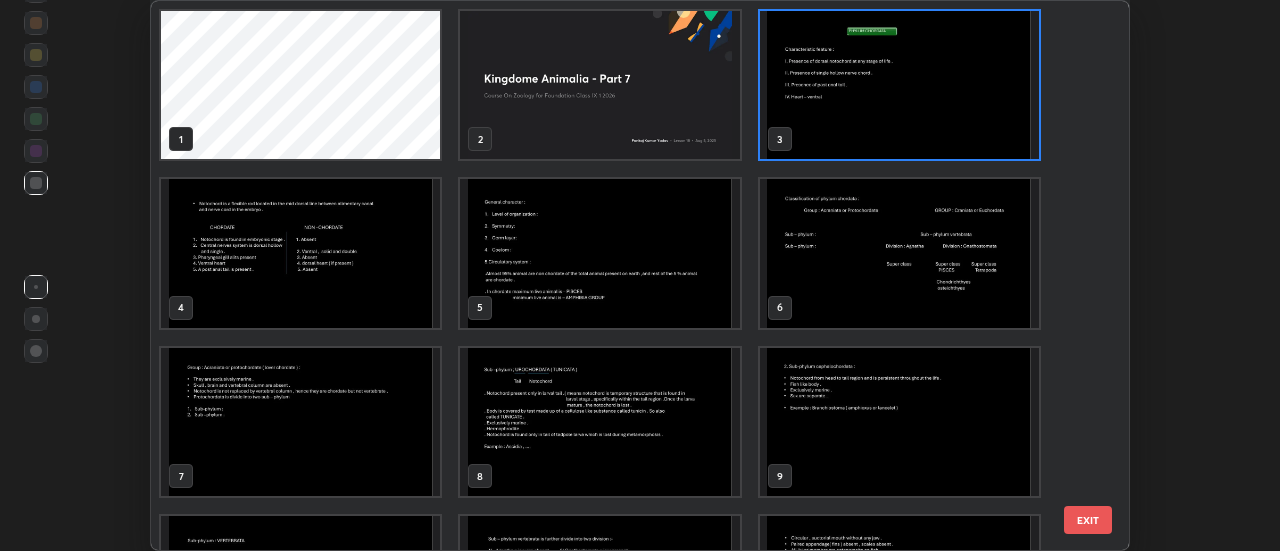 click at bounding box center [600, 85] 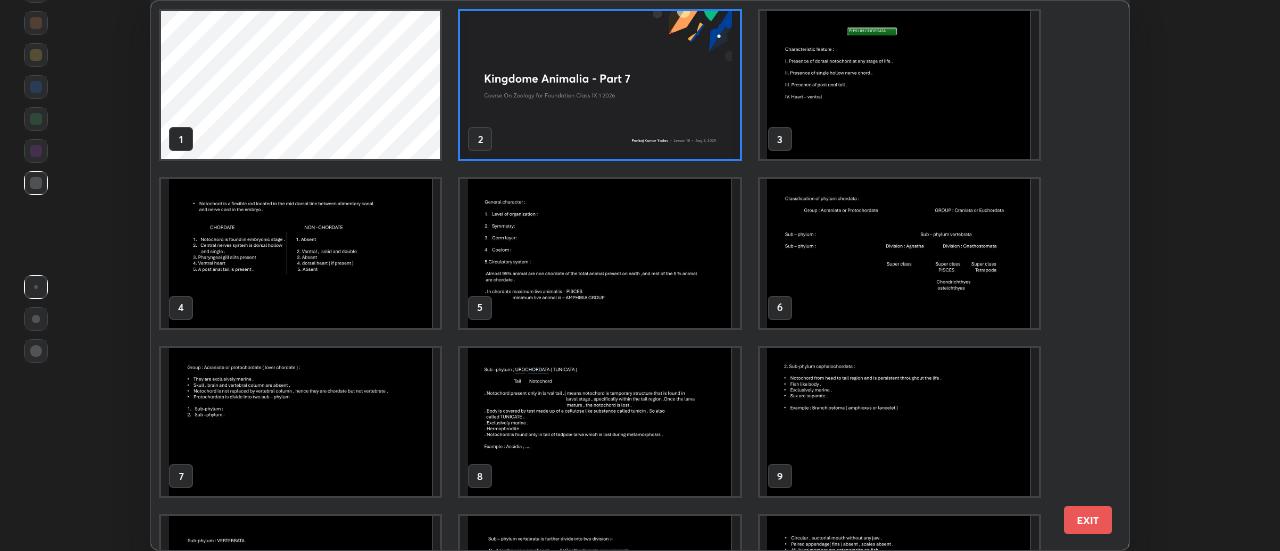 click at bounding box center (600, 85) 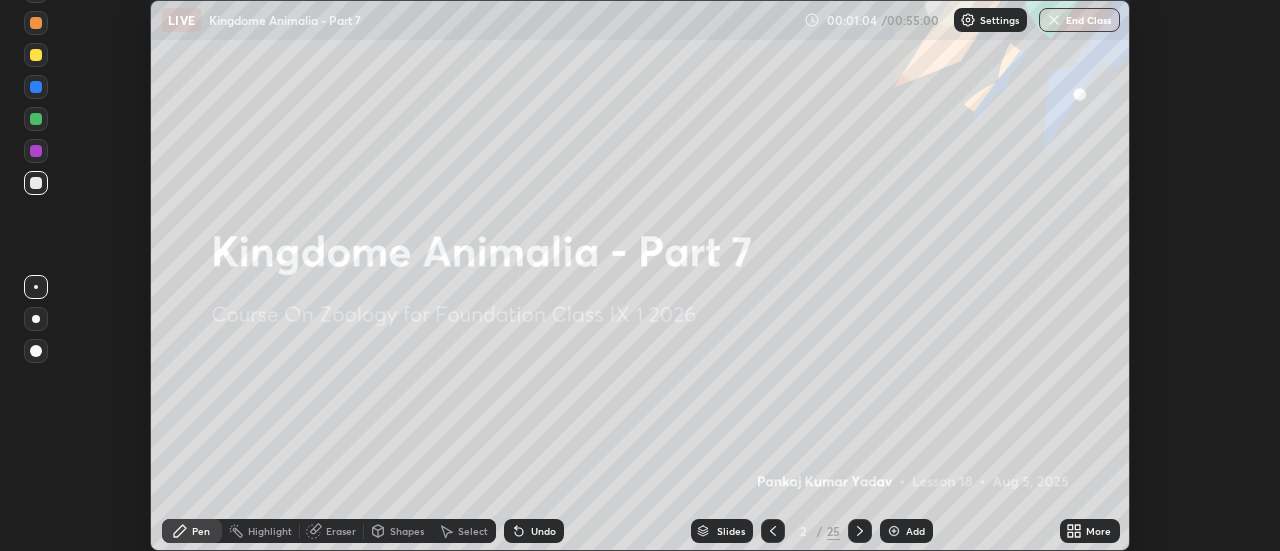 click 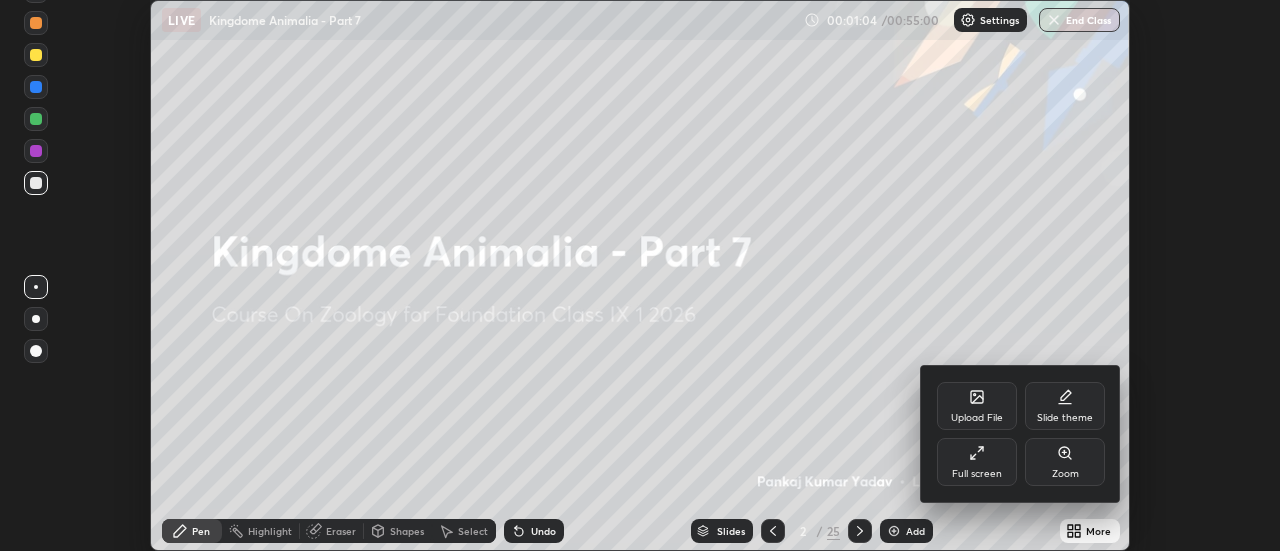 click on "Full screen" at bounding box center [977, 462] 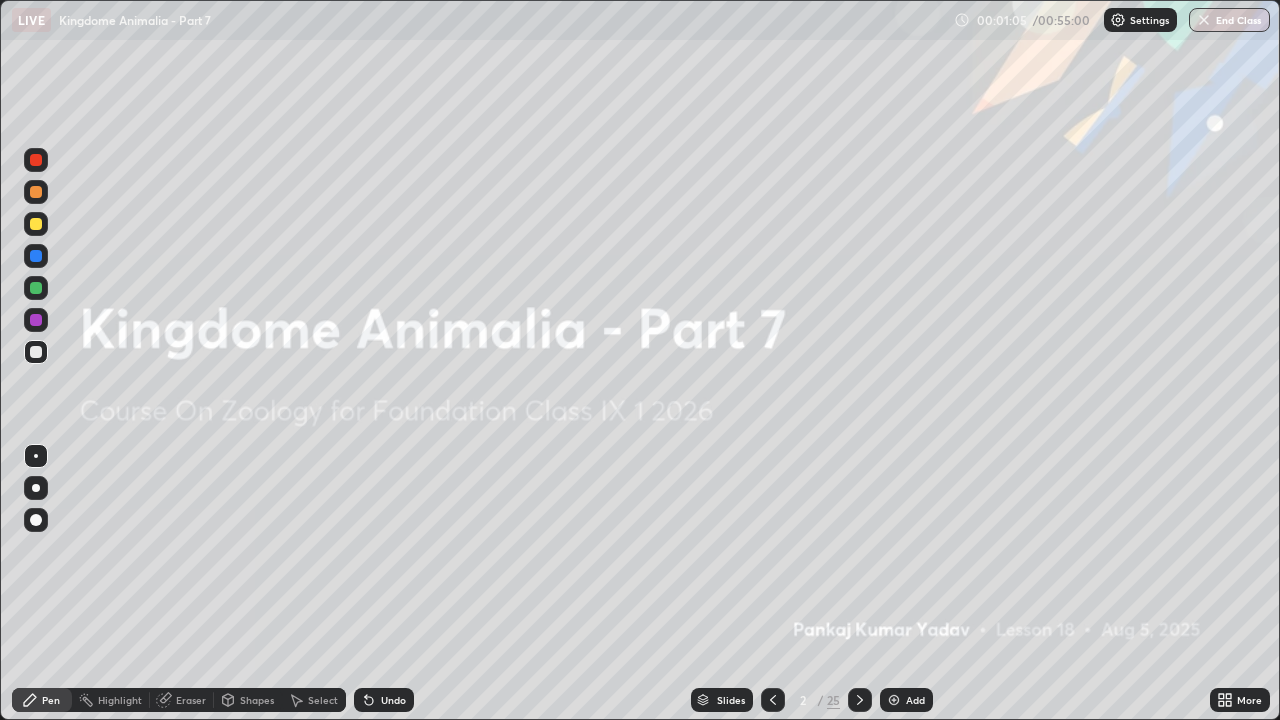 scroll, scrollTop: 99280, scrollLeft: 98720, axis: both 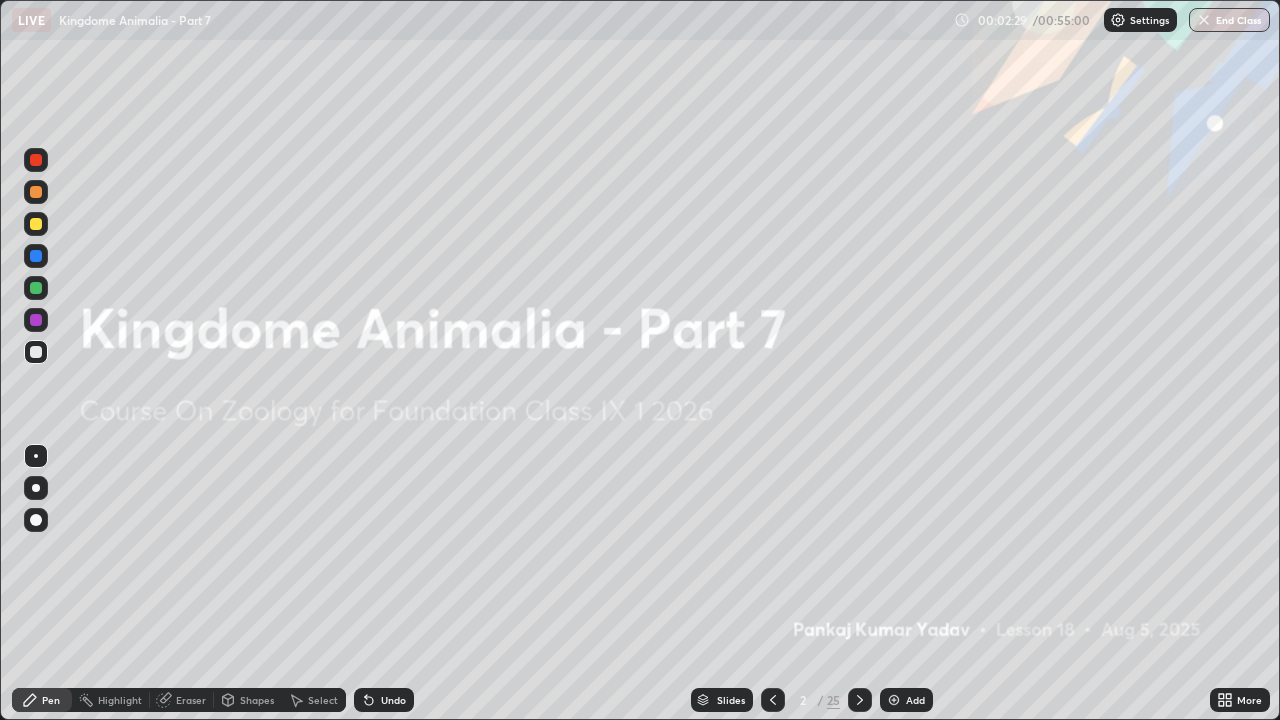 click at bounding box center (894, 700) 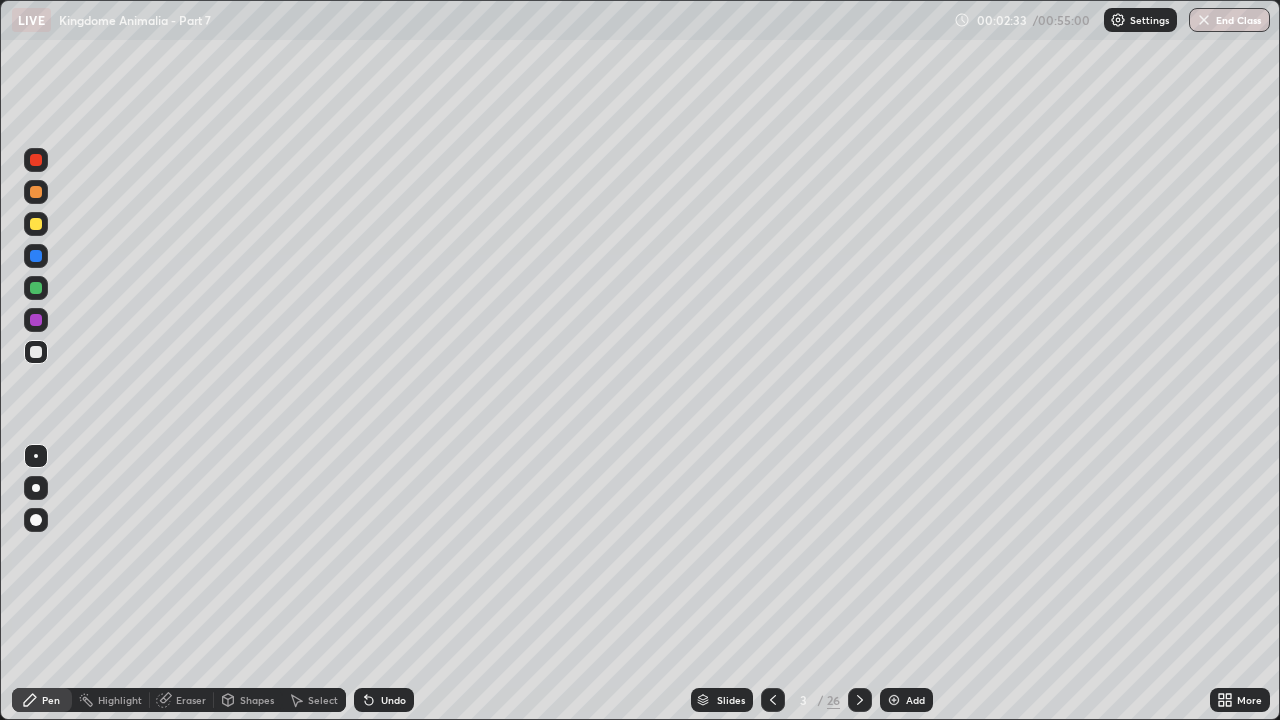 click at bounding box center (36, 192) 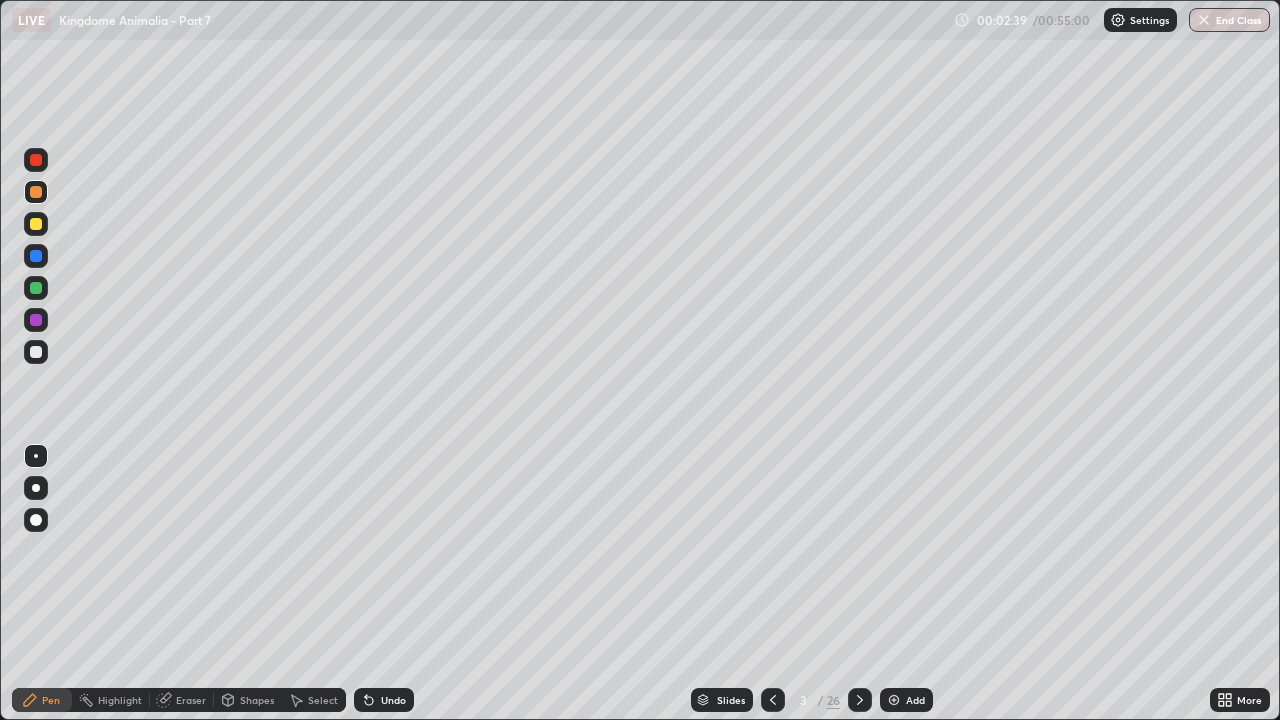 click at bounding box center [36, 488] 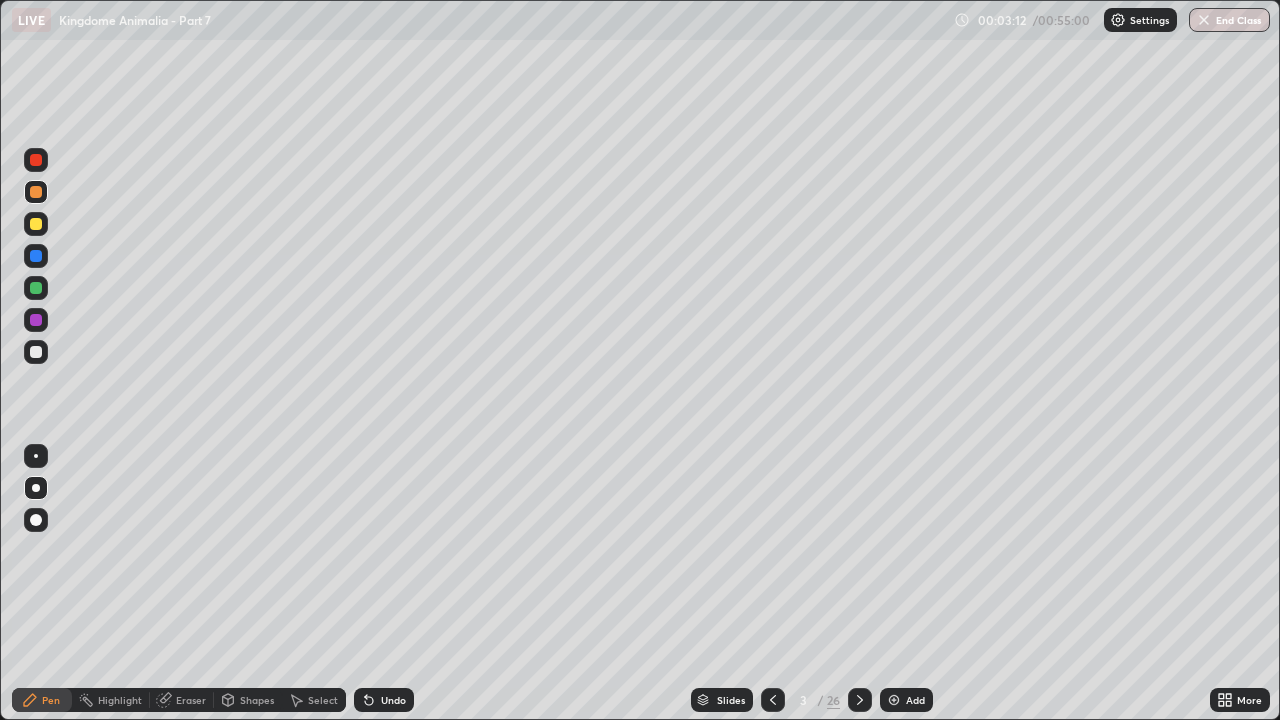click at bounding box center (36, 256) 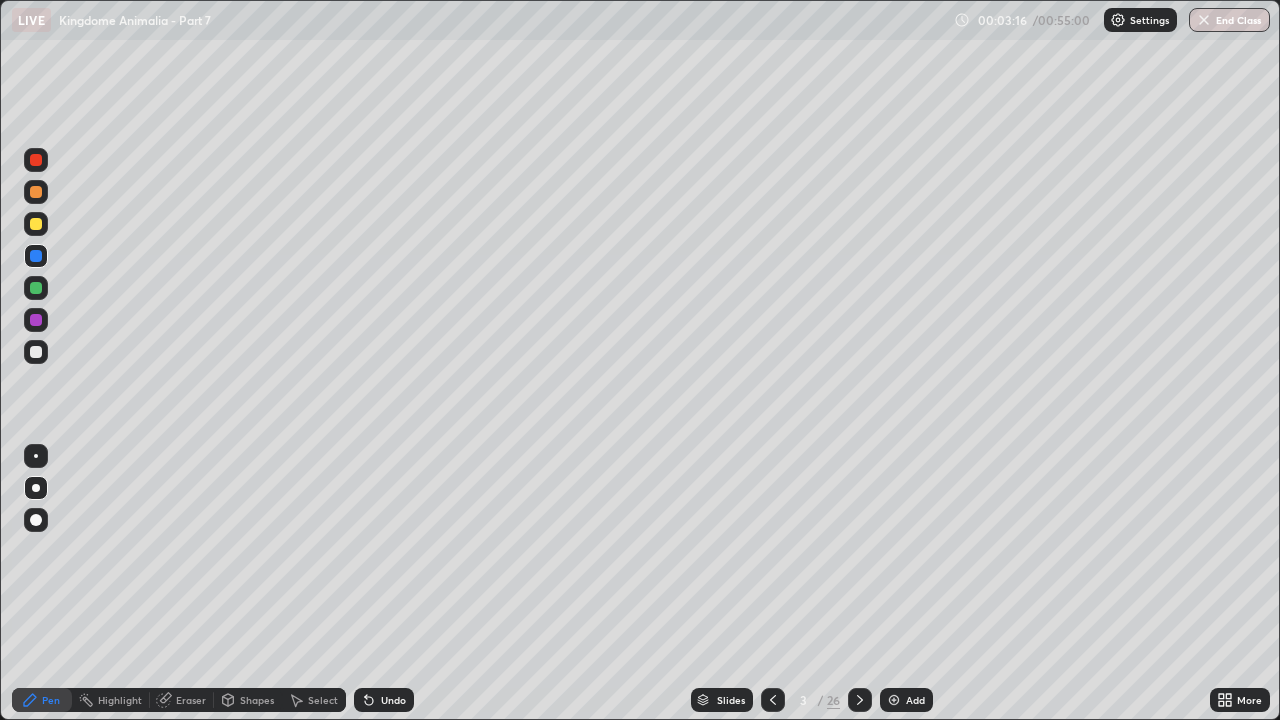 click on "Undo" at bounding box center [384, 700] 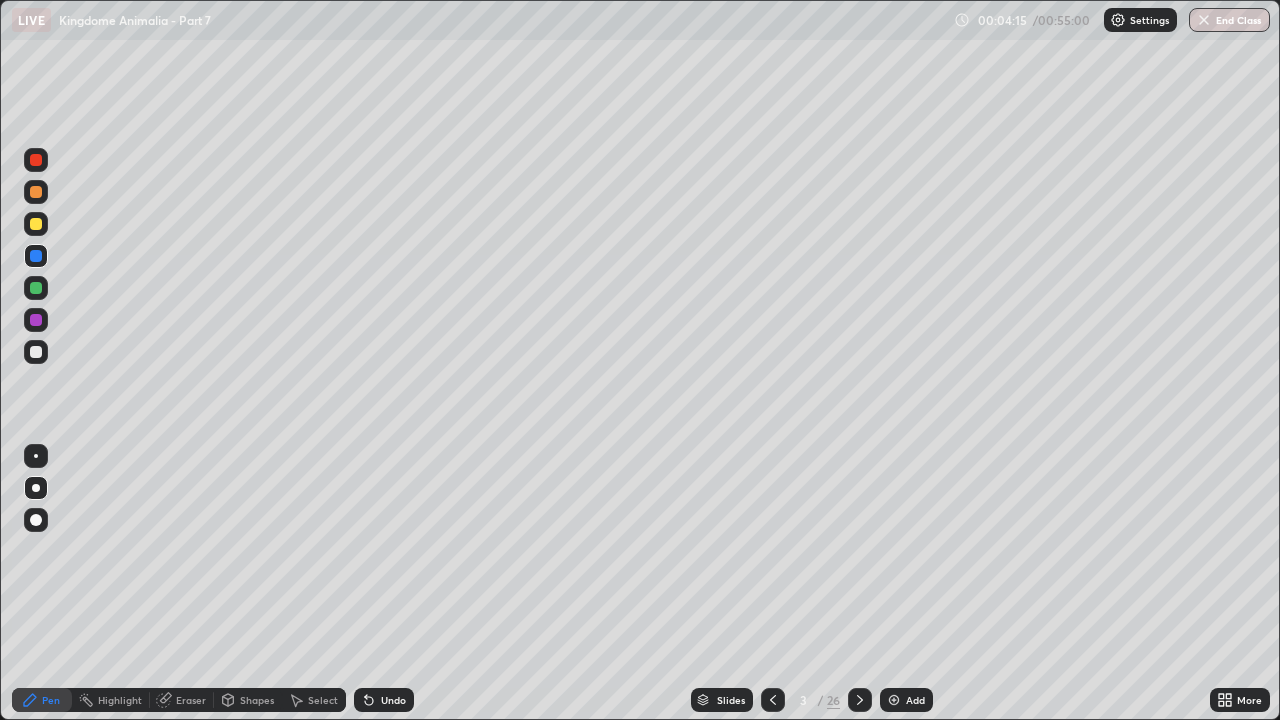 click on "Eraser" at bounding box center [182, 700] 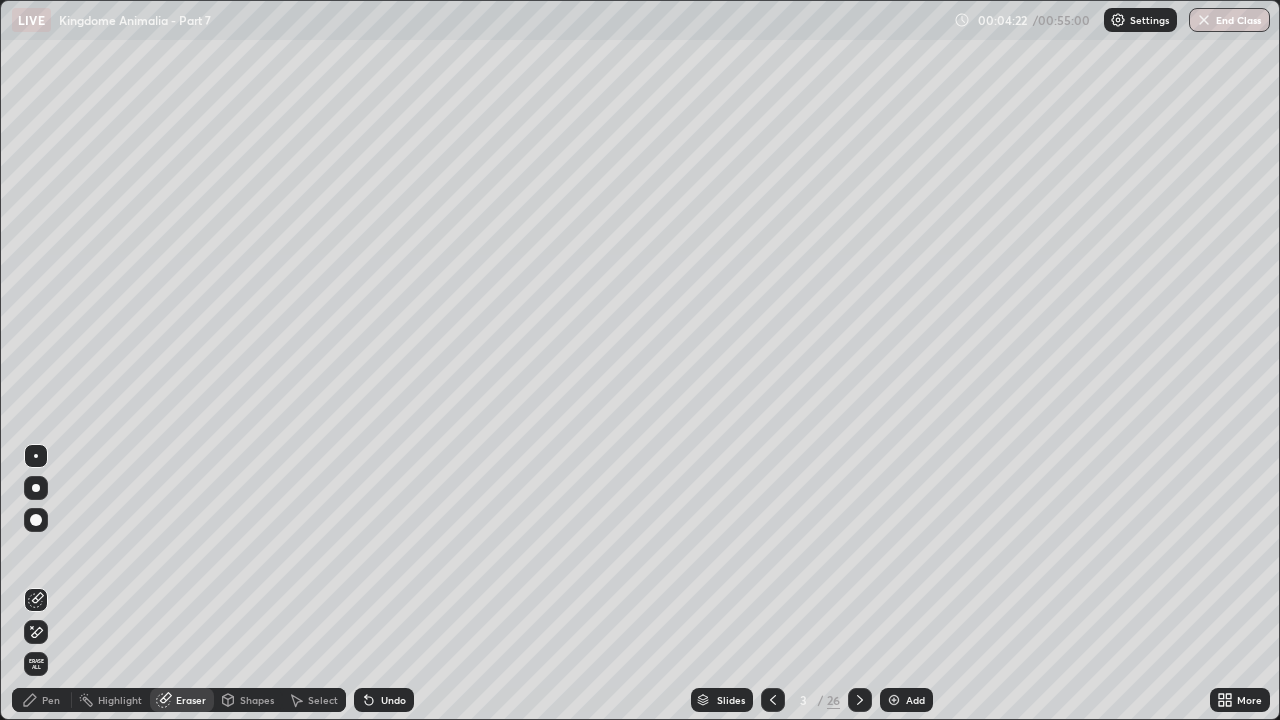 click on "Pen" at bounding box center [42, 700] 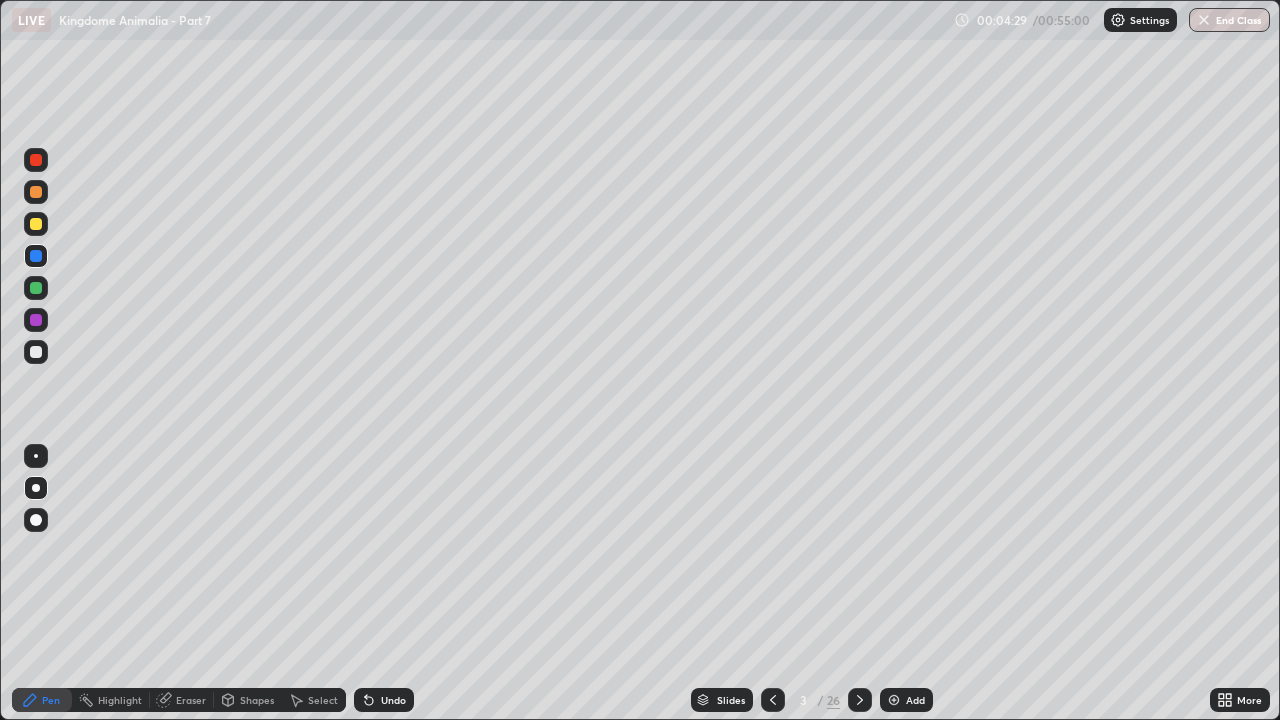 click on "Undo" at bounding box center (393, 700) 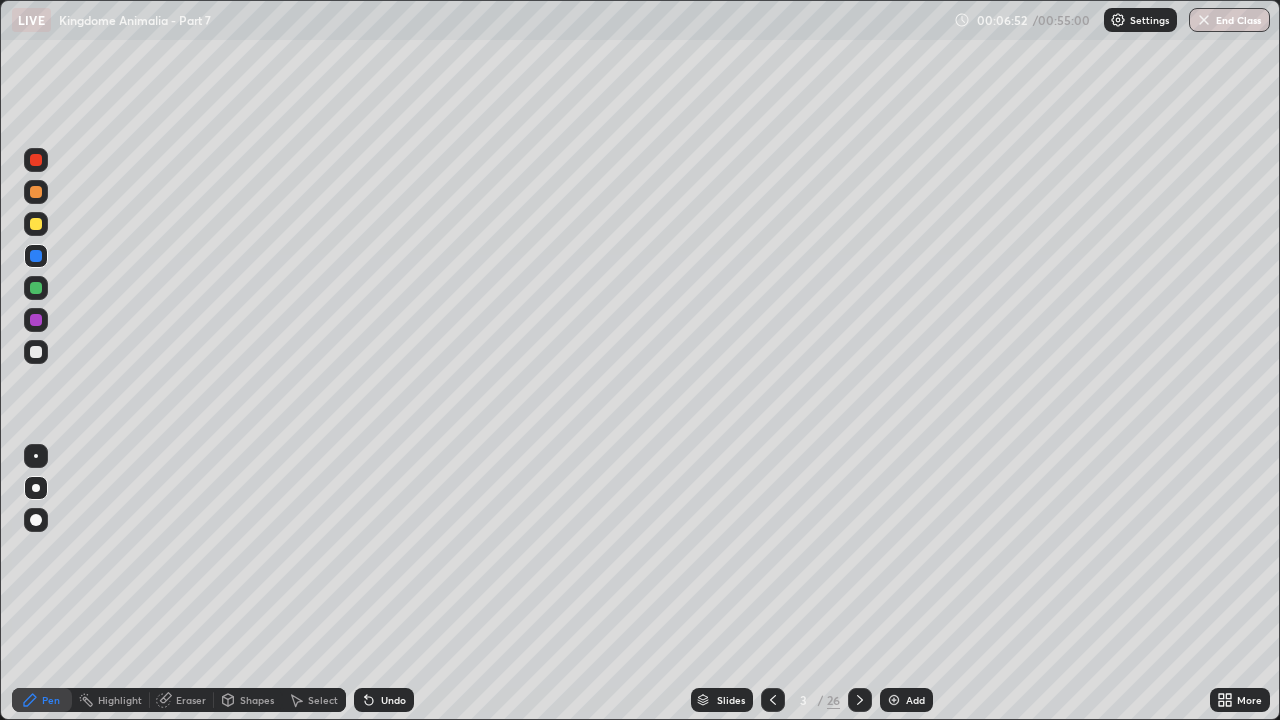 click at bounding box center [36, 320] 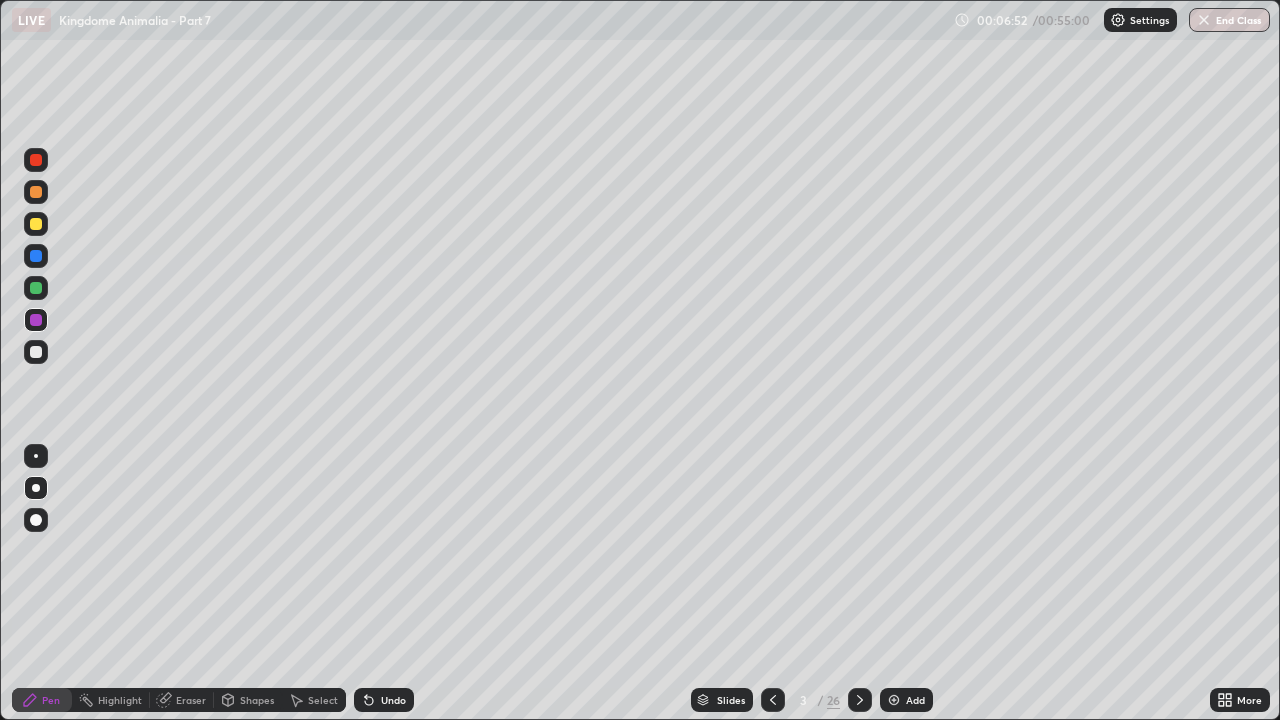 click at bounding box center (36, 456) 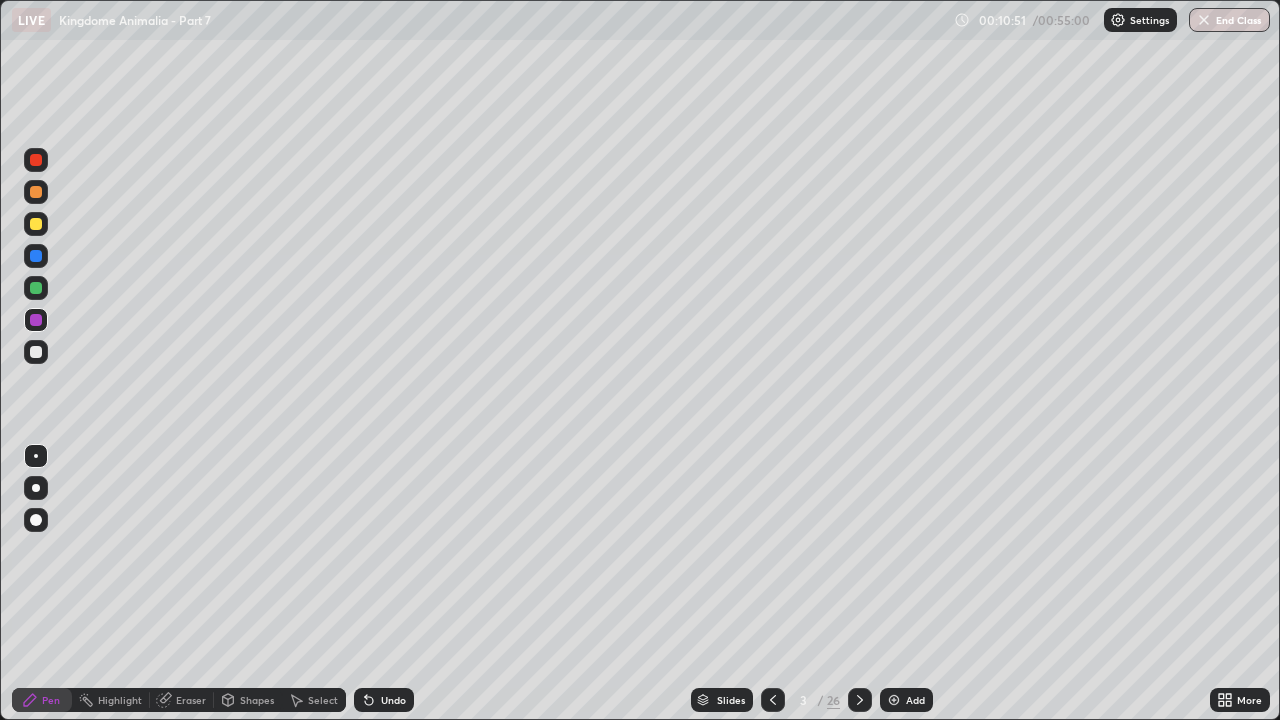 click 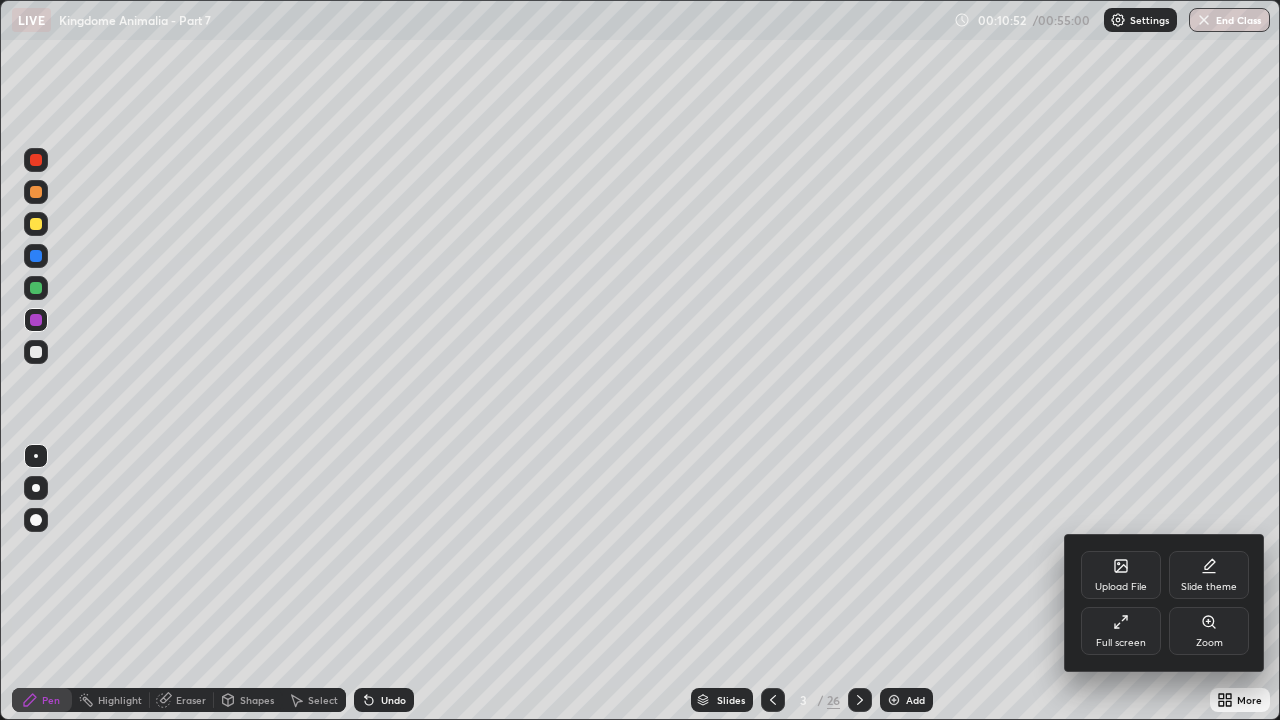 click on "Upload File" at bounding box center [1121, 575] 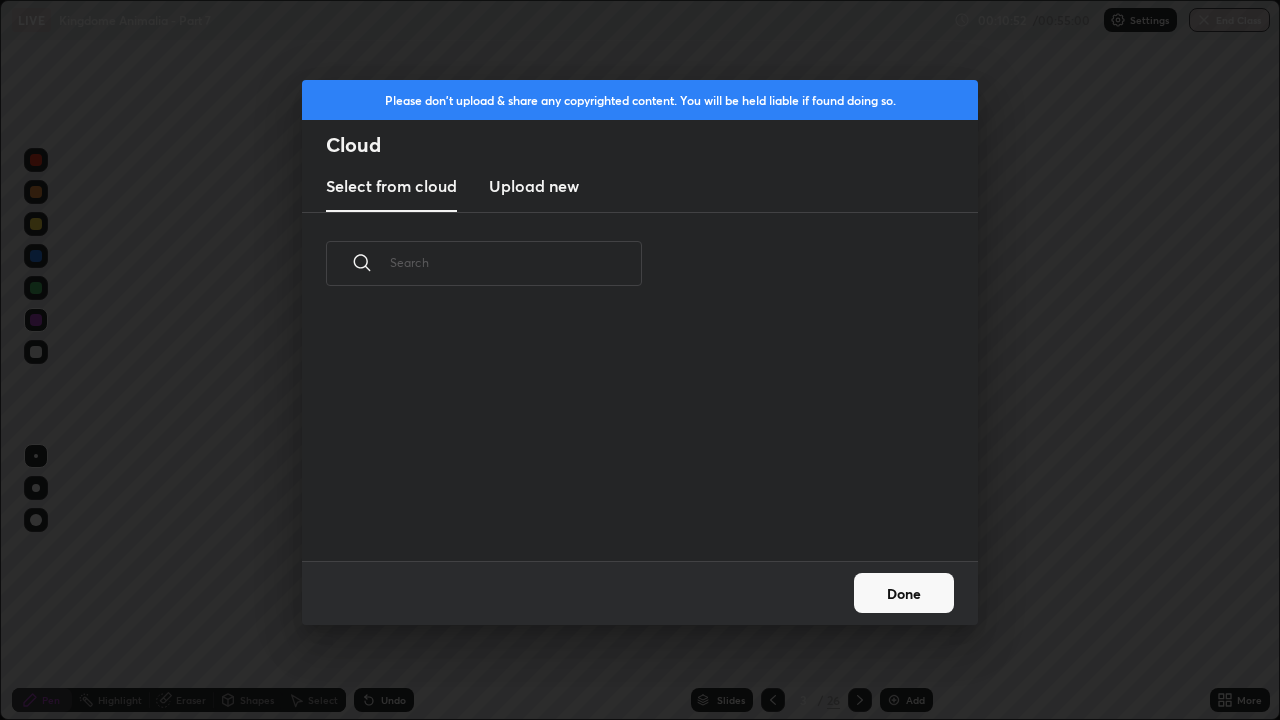 scroll, scrollTop: 246, scrollLeft: 642, axis: both 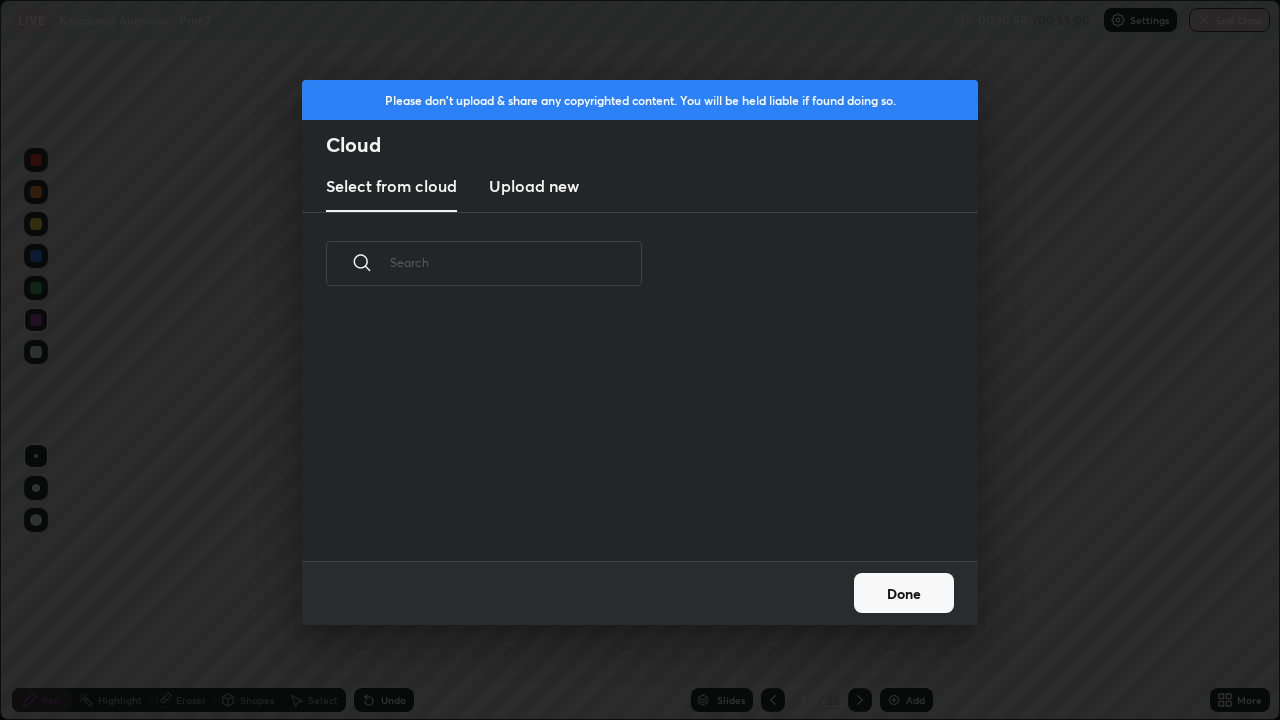 click on "Upload new" at bounding box center [534, 186] 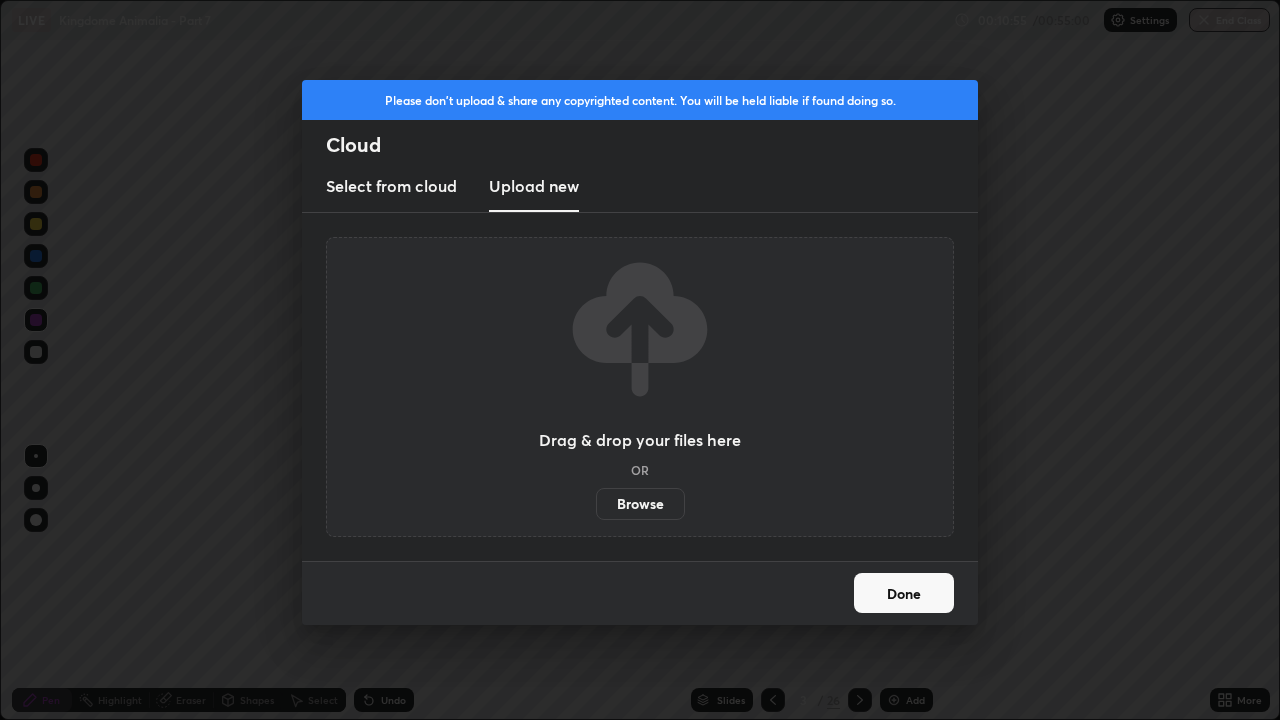 click on "Browse" at bounding box center [640, 504] 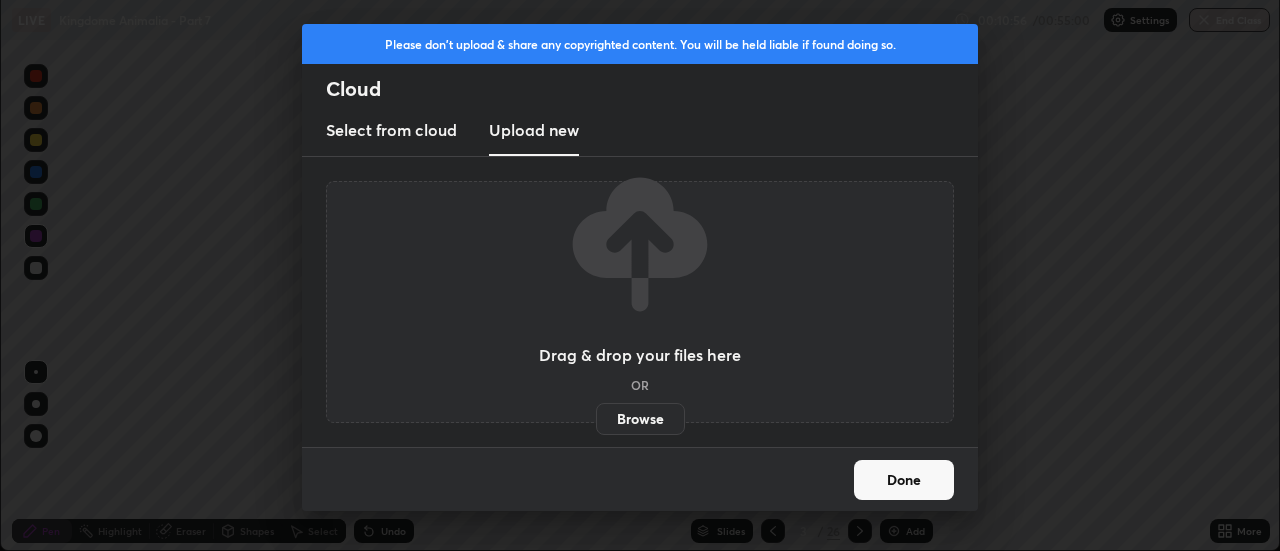 scroll, scrollTop: 551, scrollLeft: 1280, axis: both 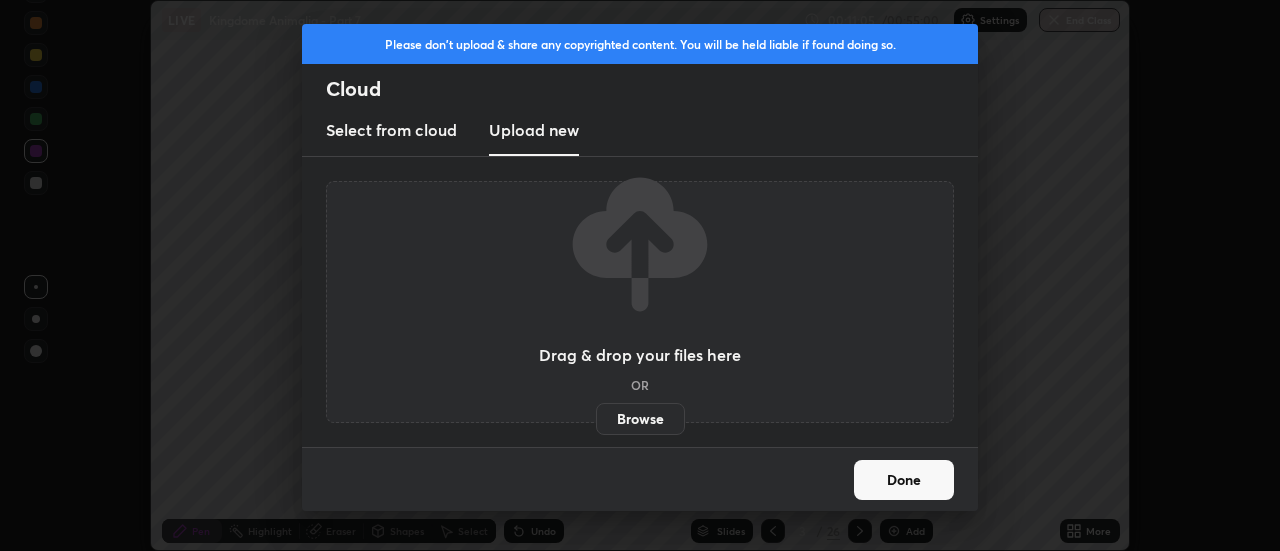 click on "Done" at bounding box center [904, 480] 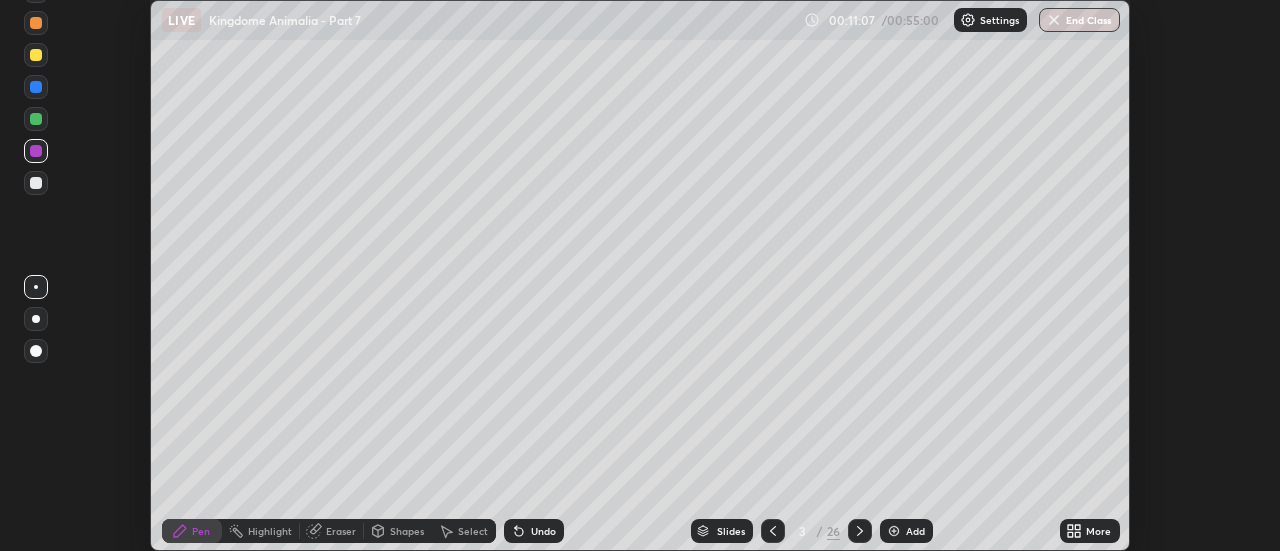 click 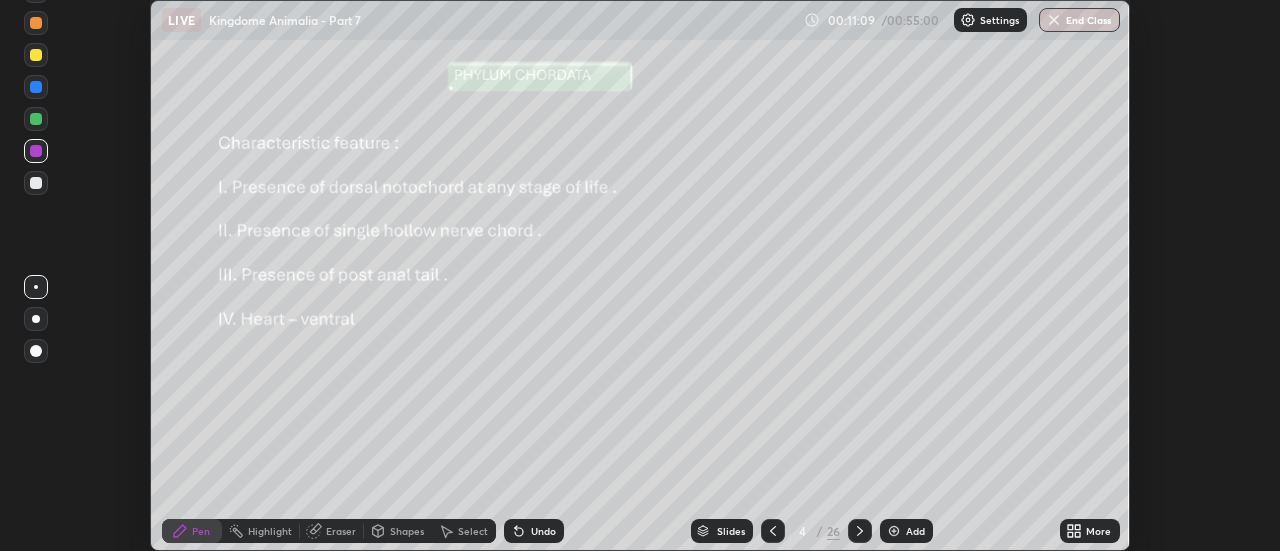click 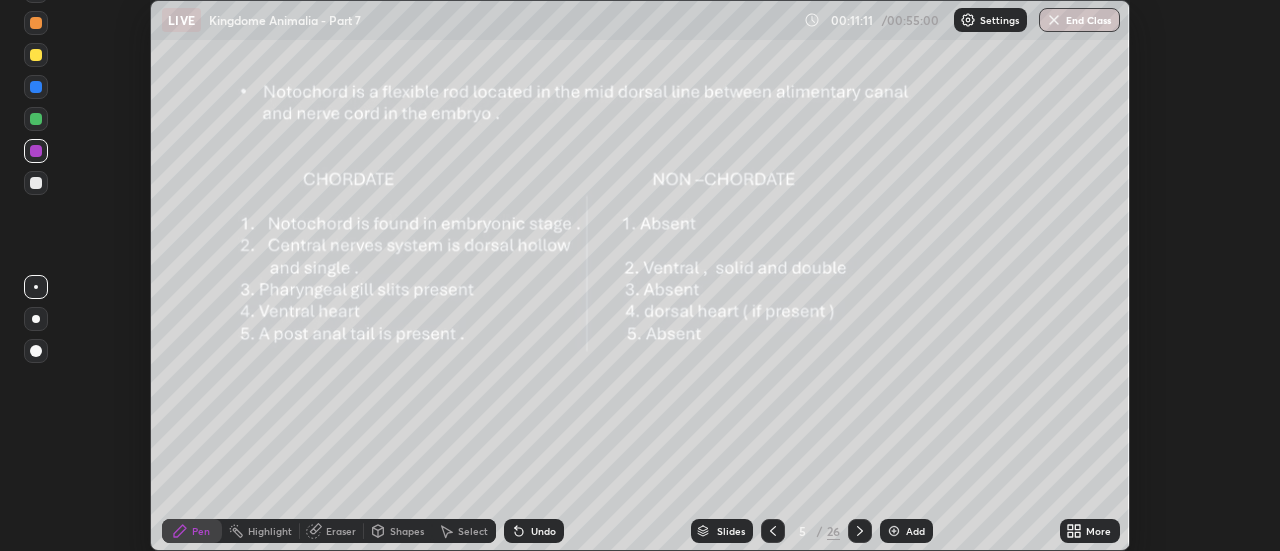 click 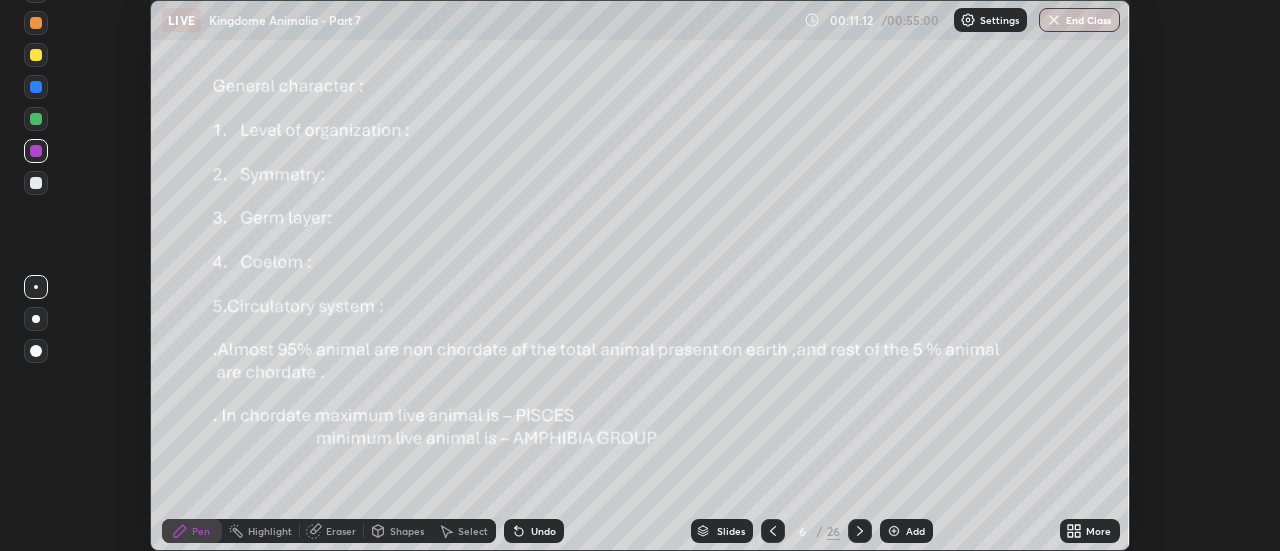 click at bounding box center (860, 531) 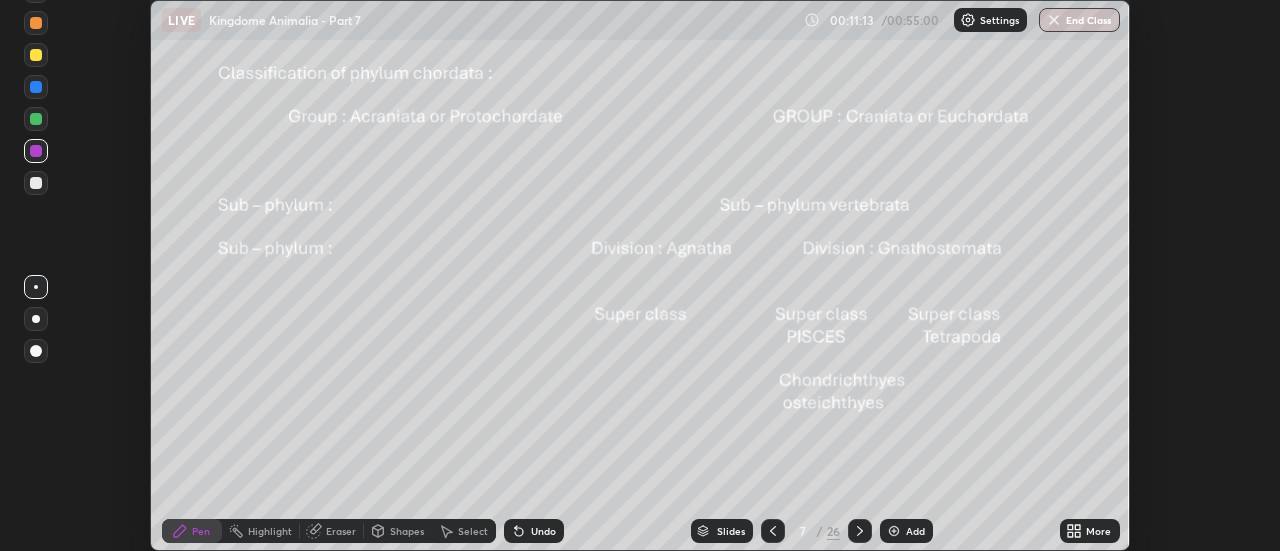 click 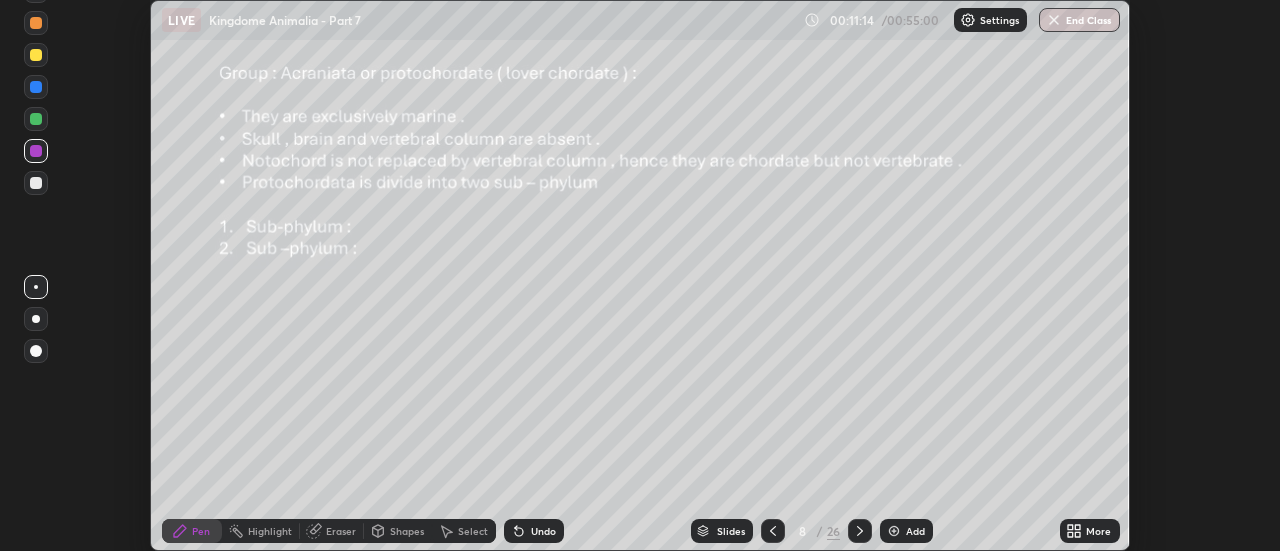 click at bounding box center [860, 531] 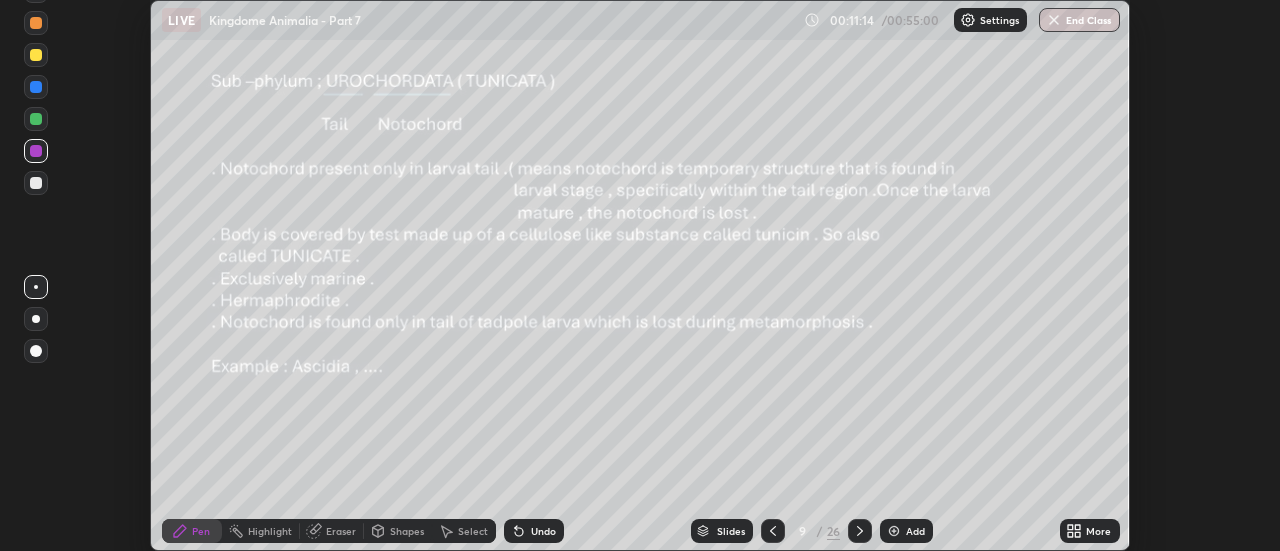 click 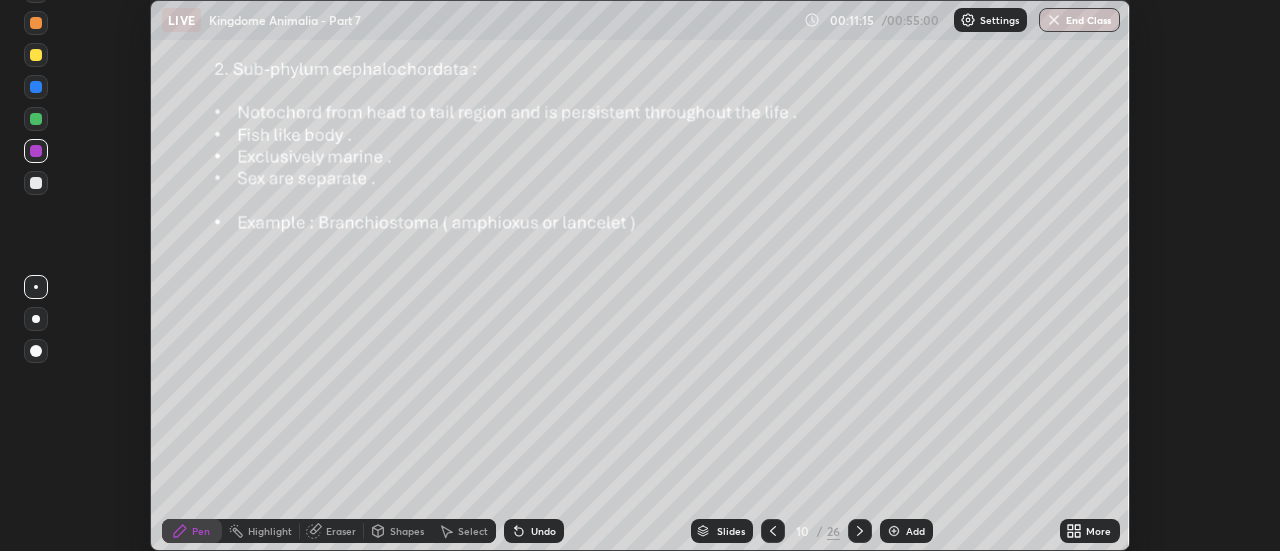 click 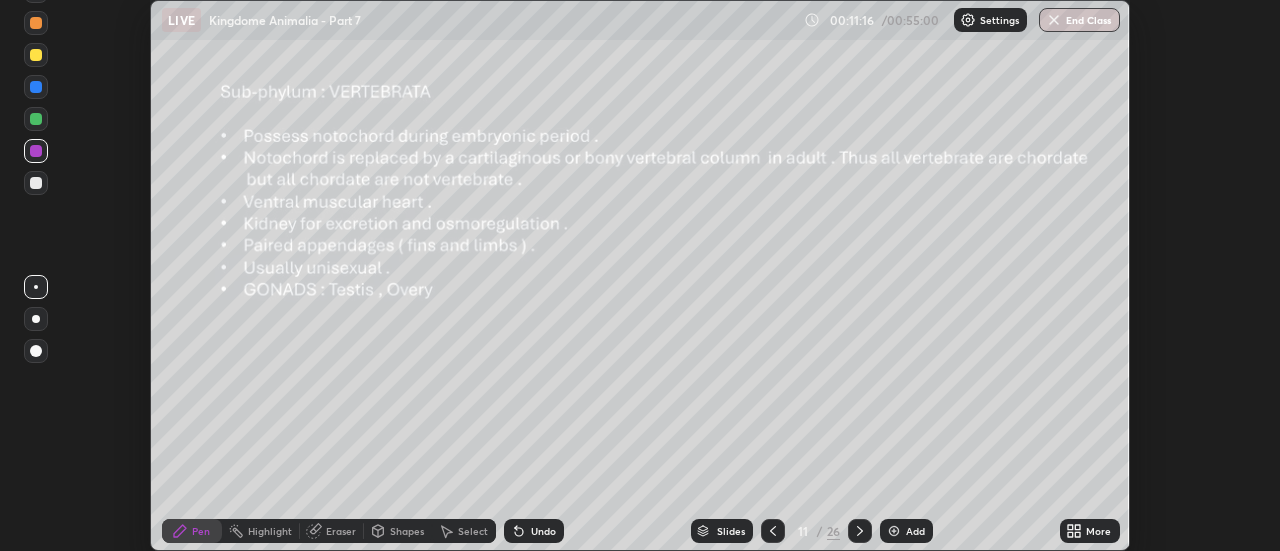 click 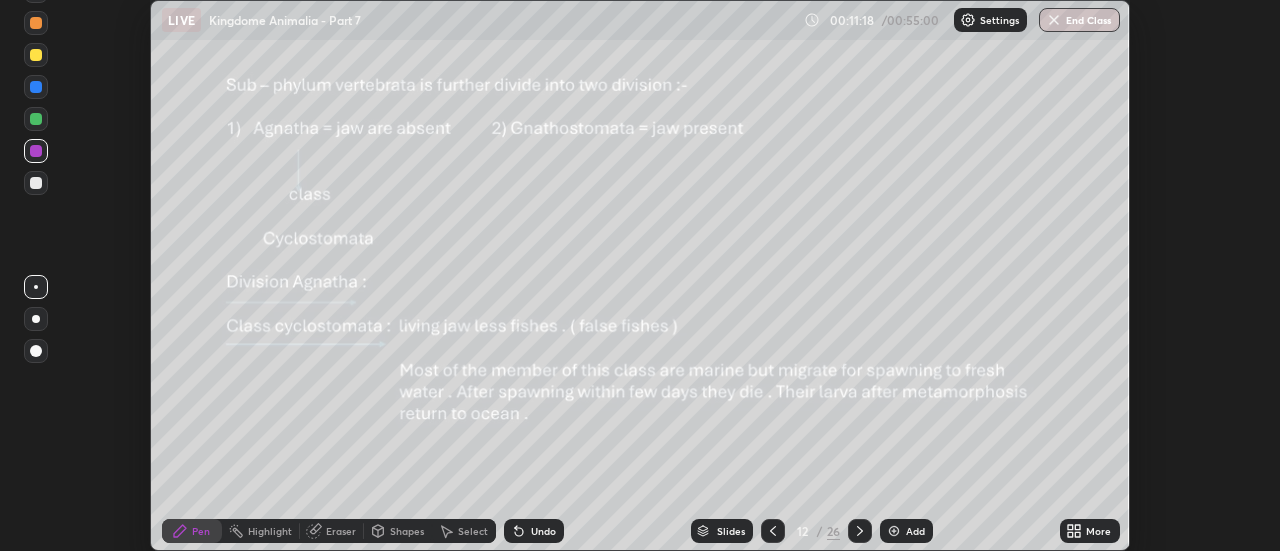 click 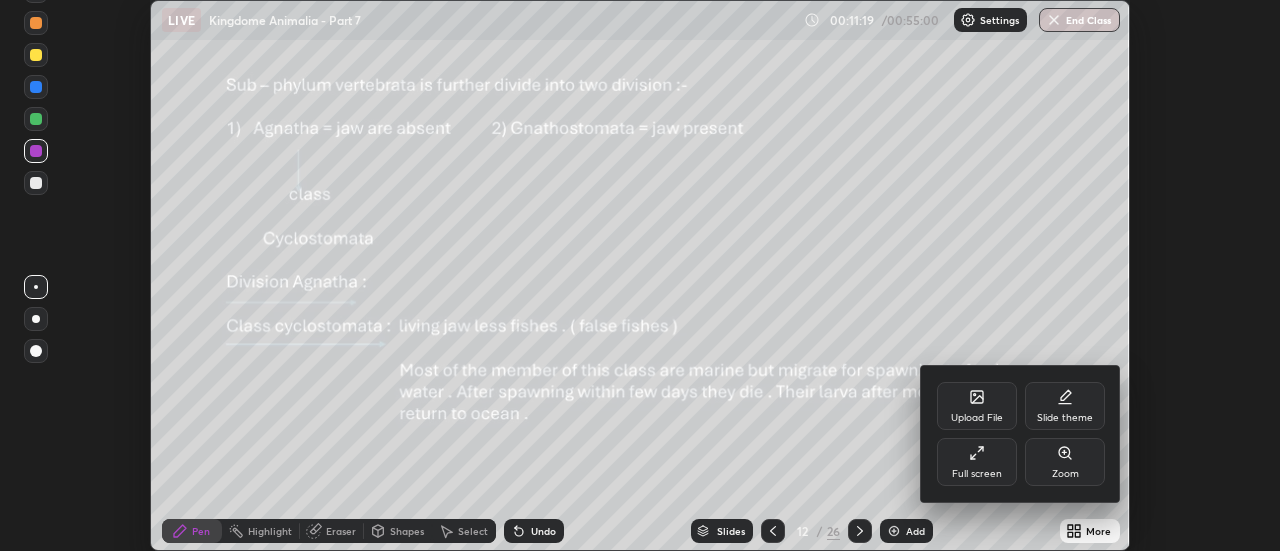 click on "Full screen" at bounding box center [977, 462] 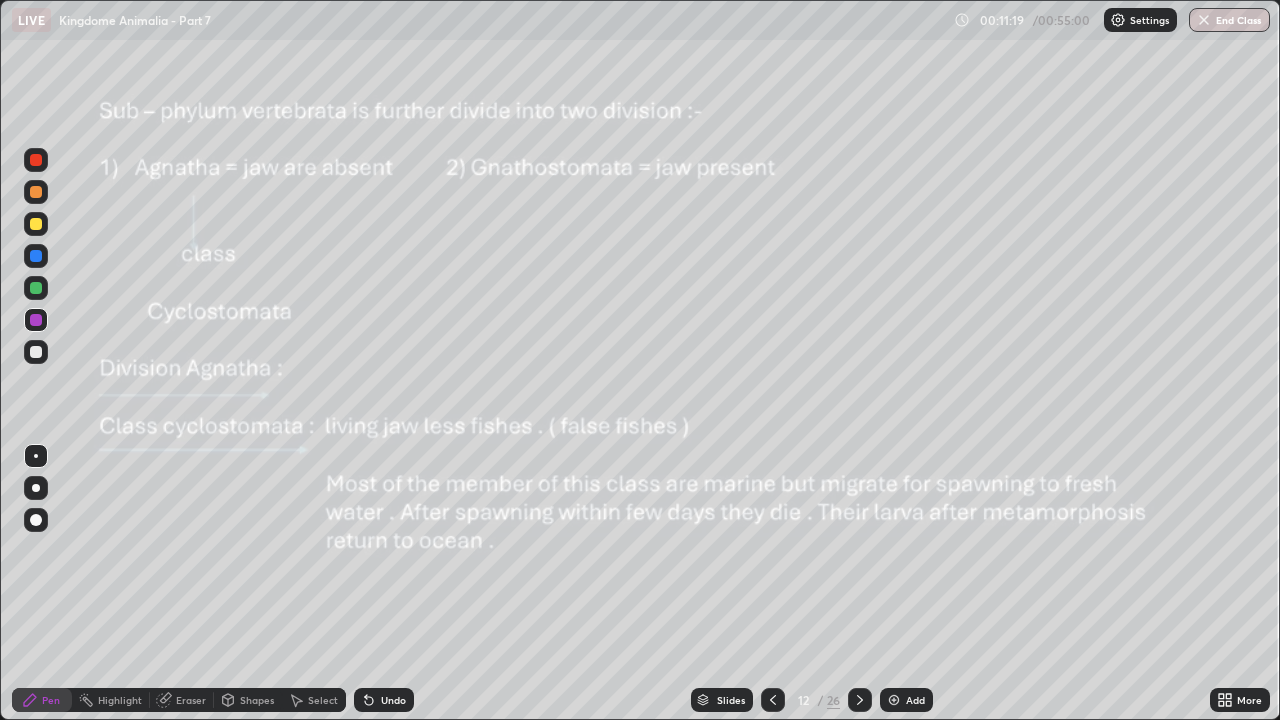scroll, scrollTop: 99280, scrollLeft: 98720, axis: both 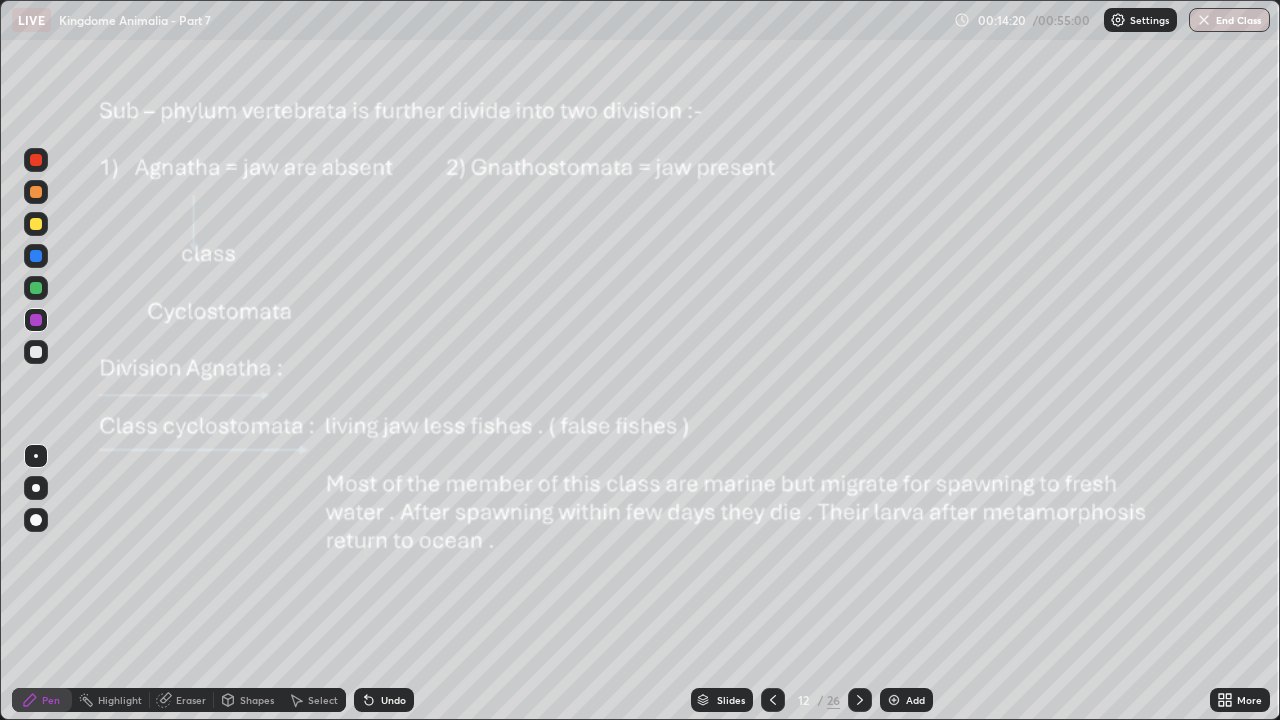 click 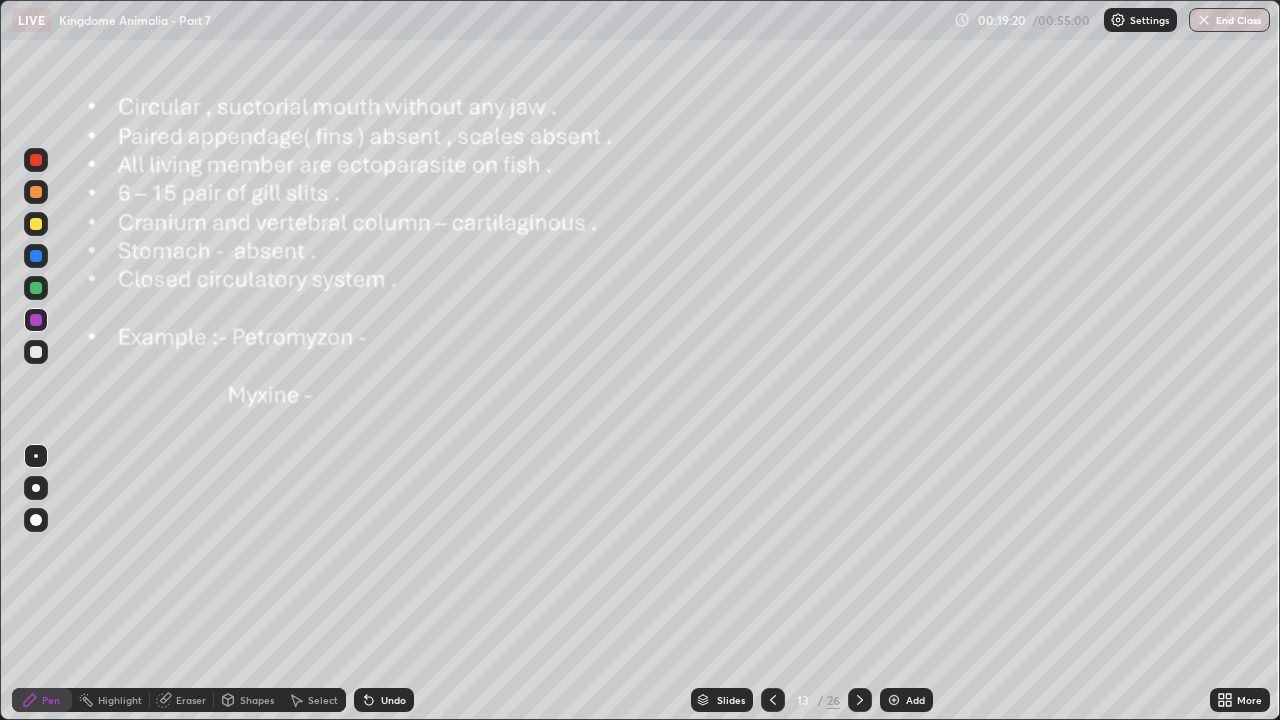 click 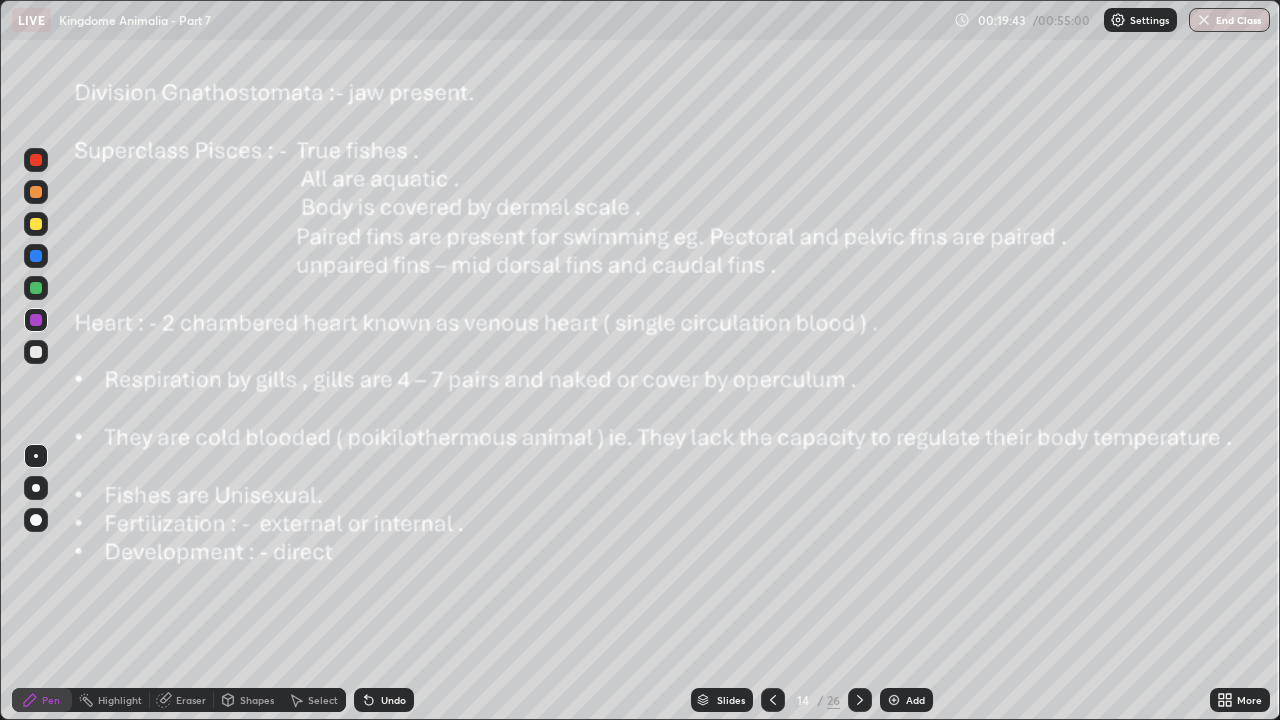 click 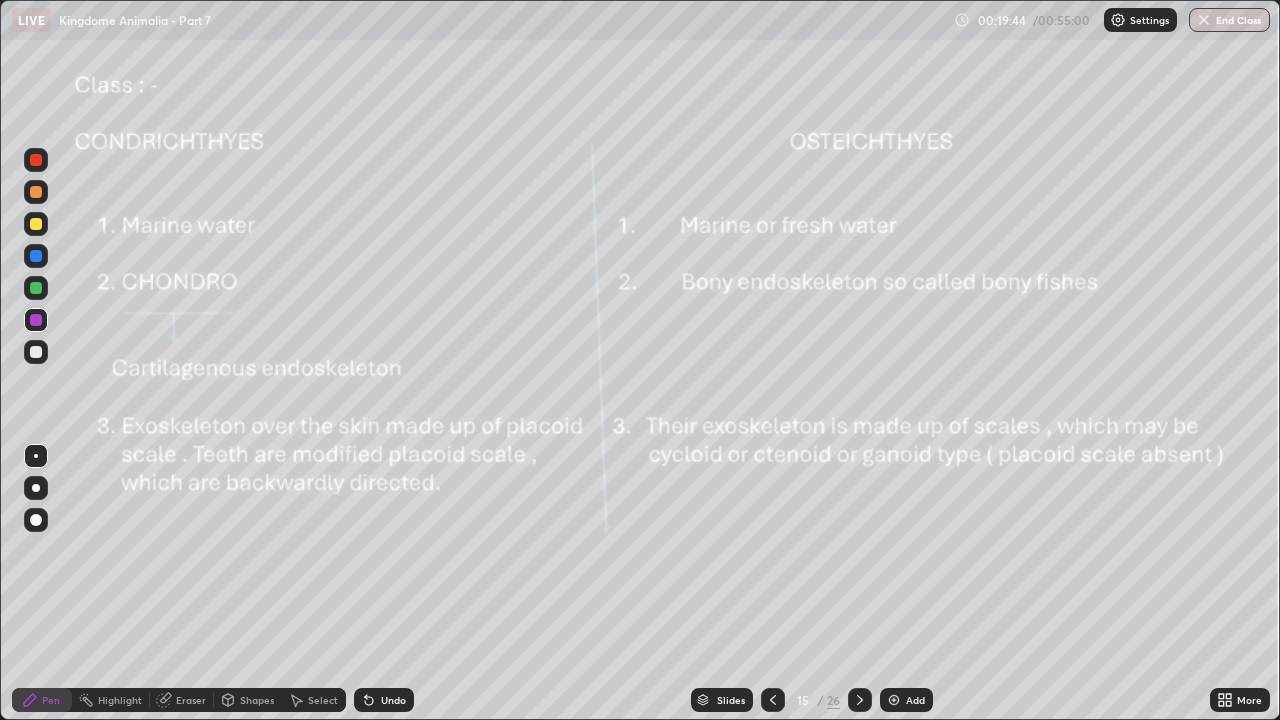 click 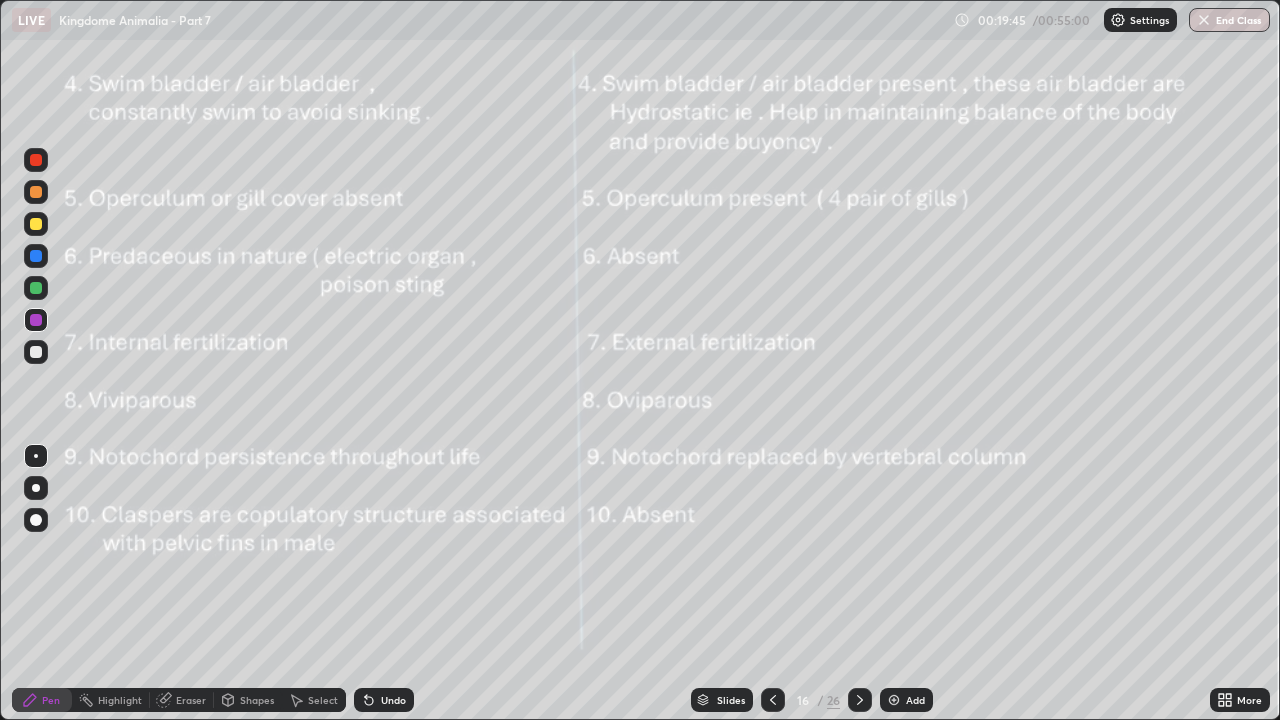 click at bounding box center [860, 700] 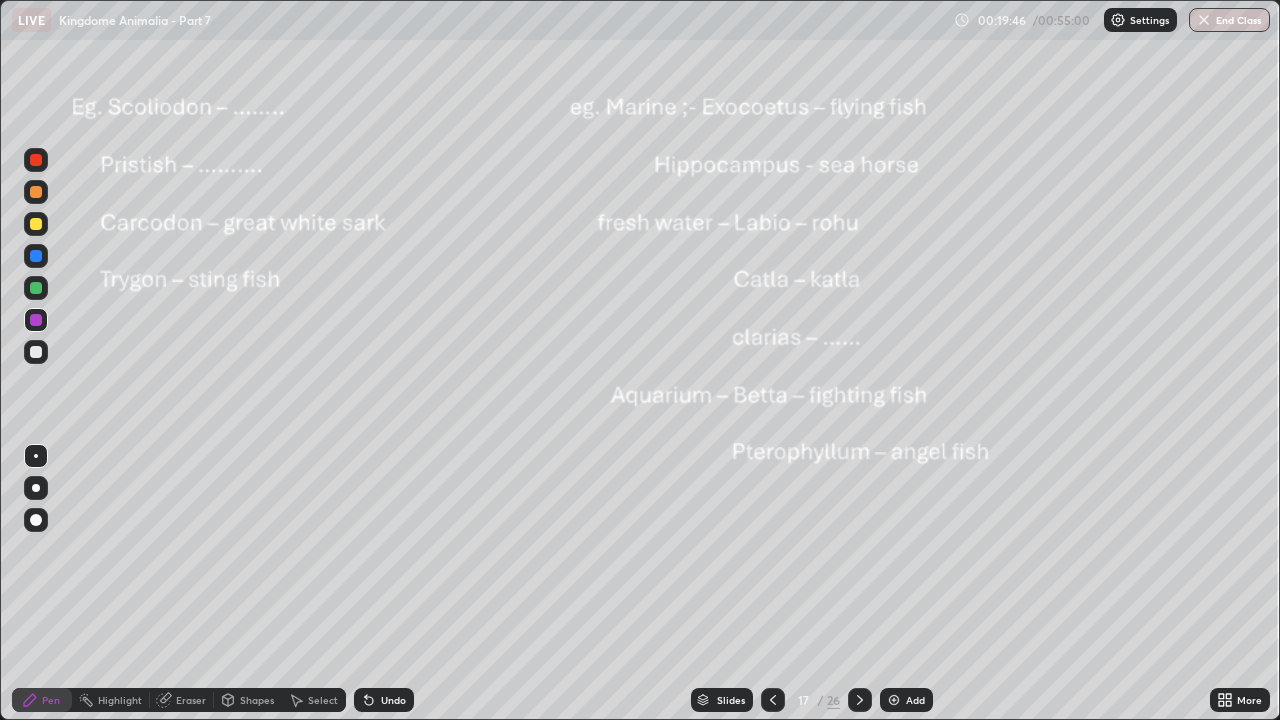 click on "Add" at bounding box center (906, 700) 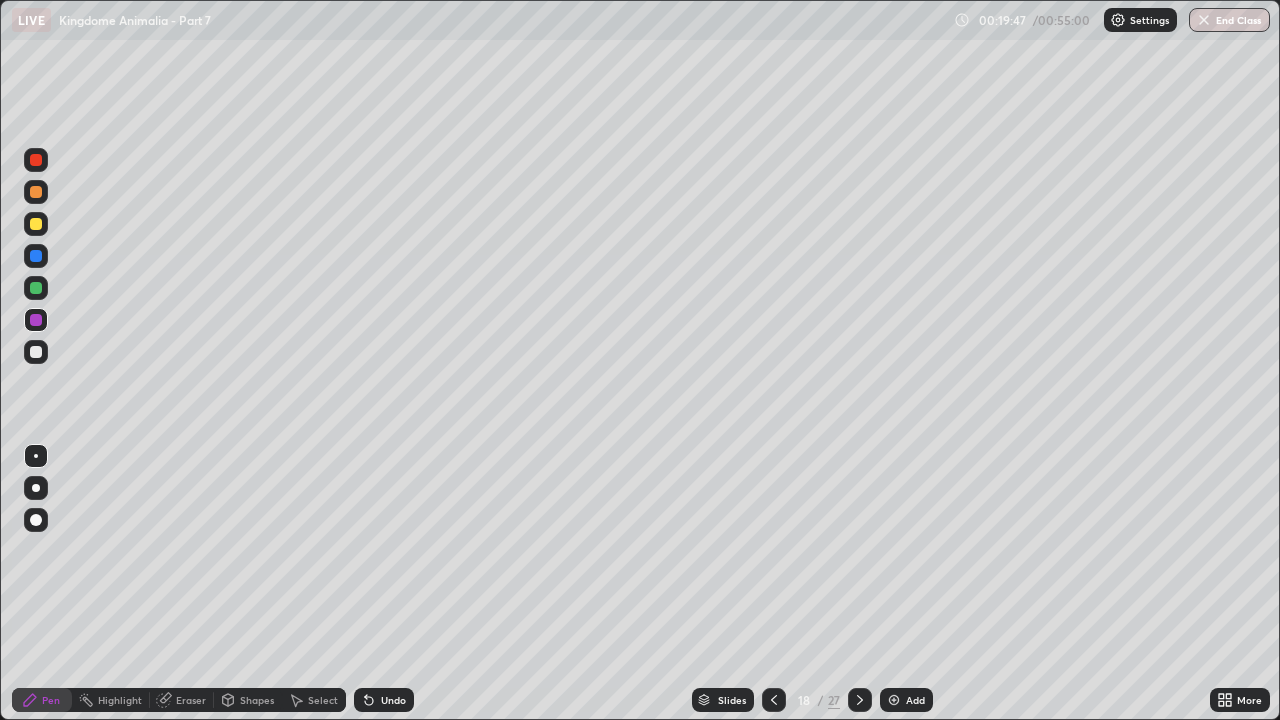 click on "Add" at bounding box center [906, 700] 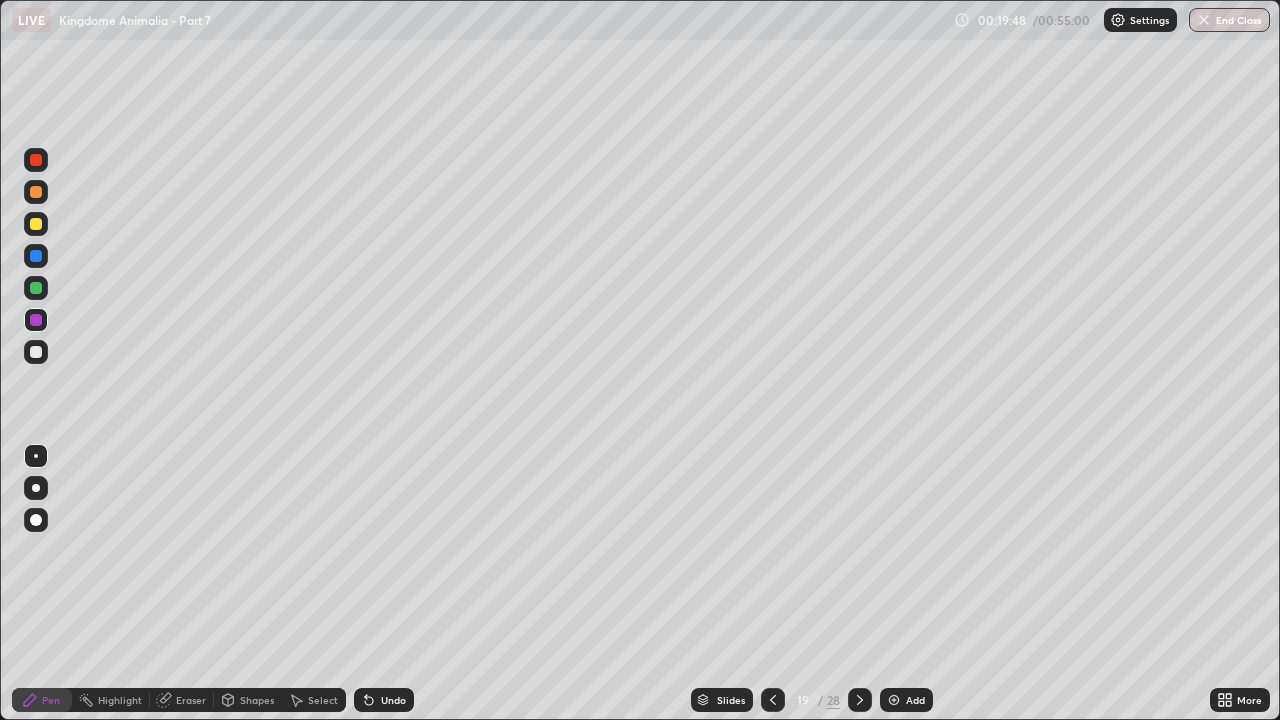 click 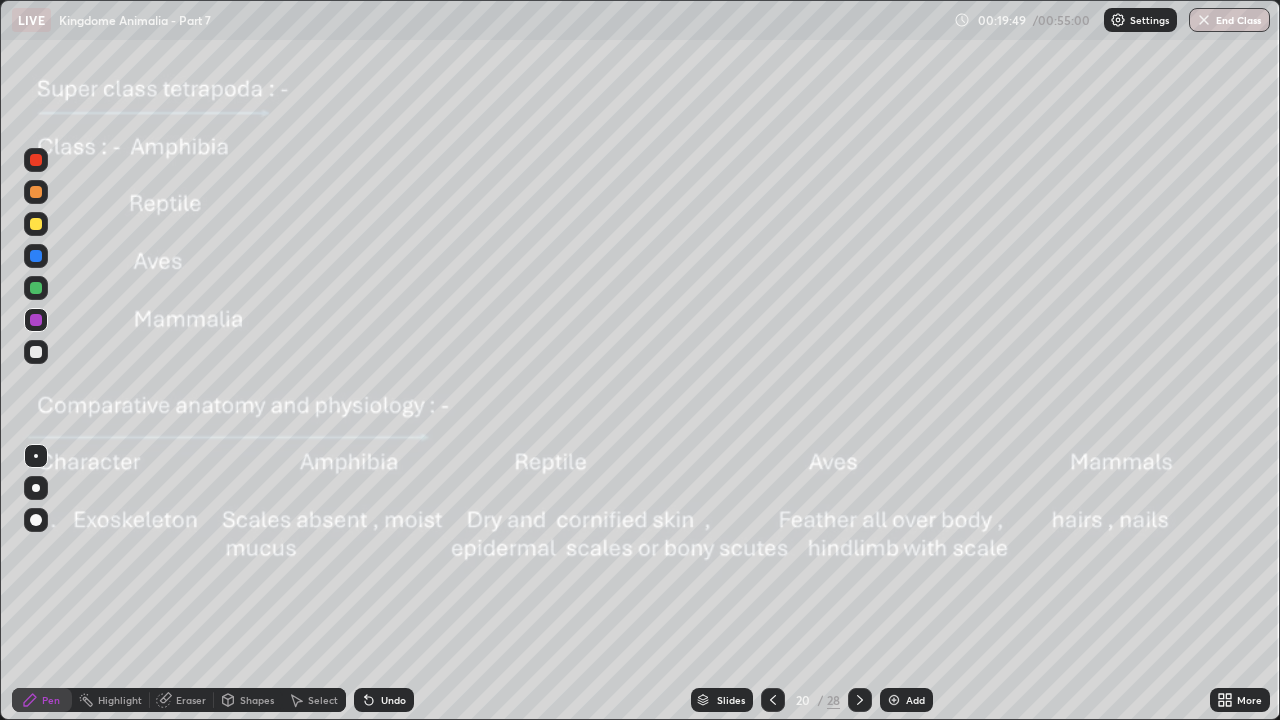 click 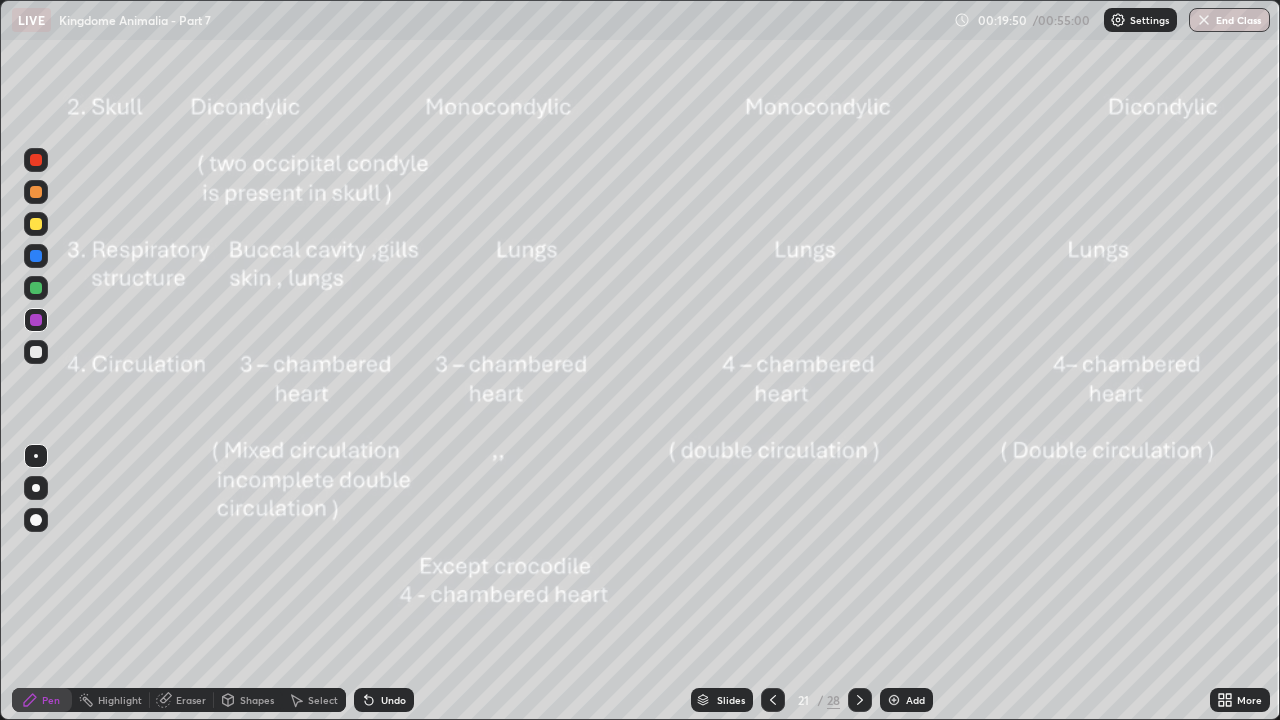click 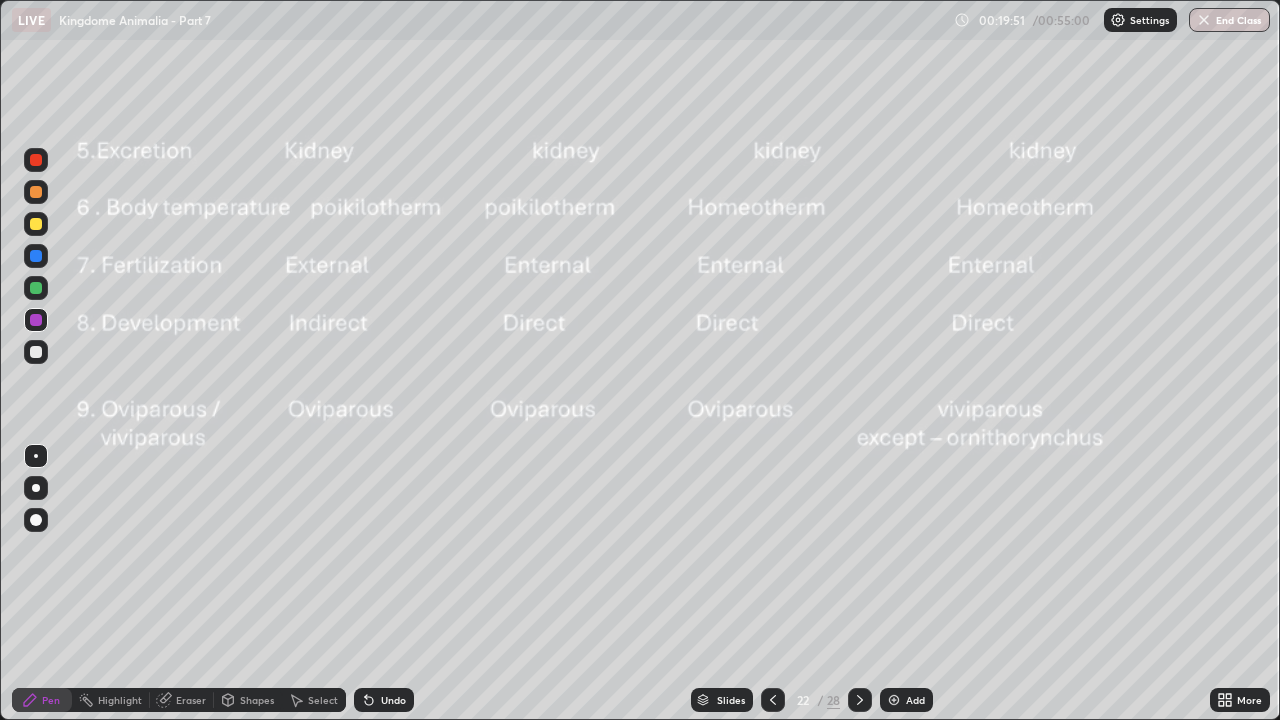 click 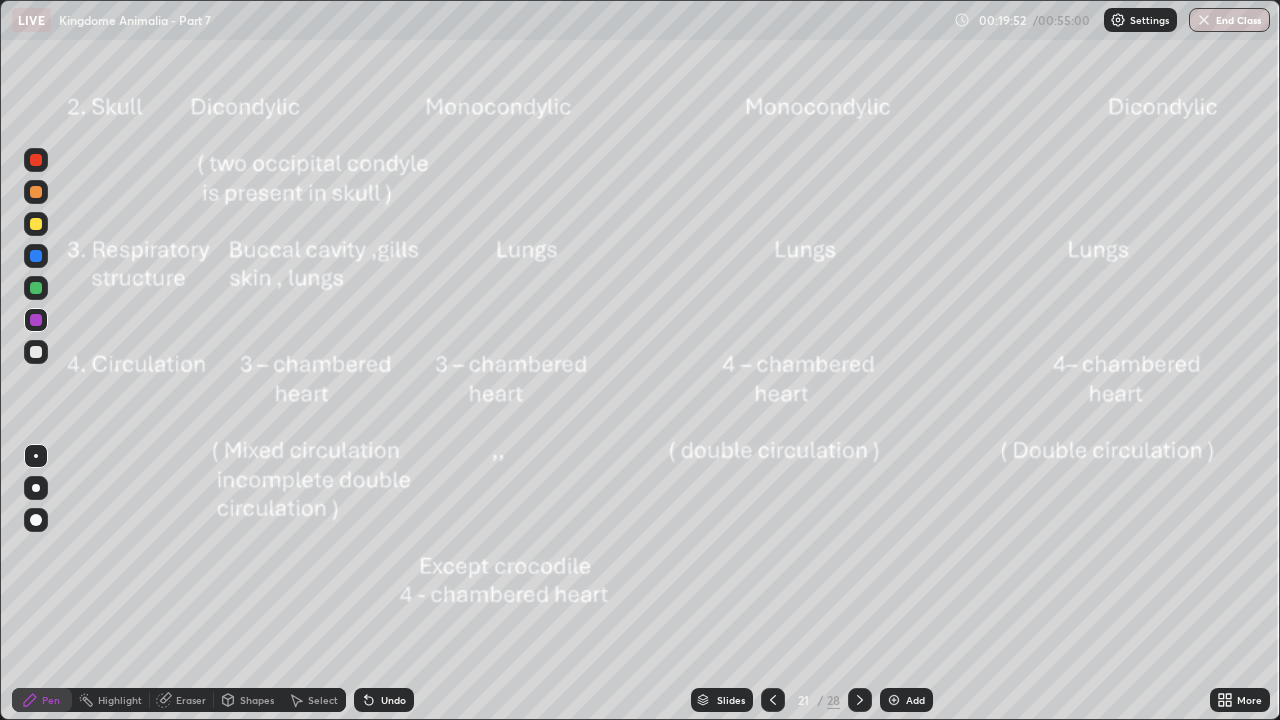 click 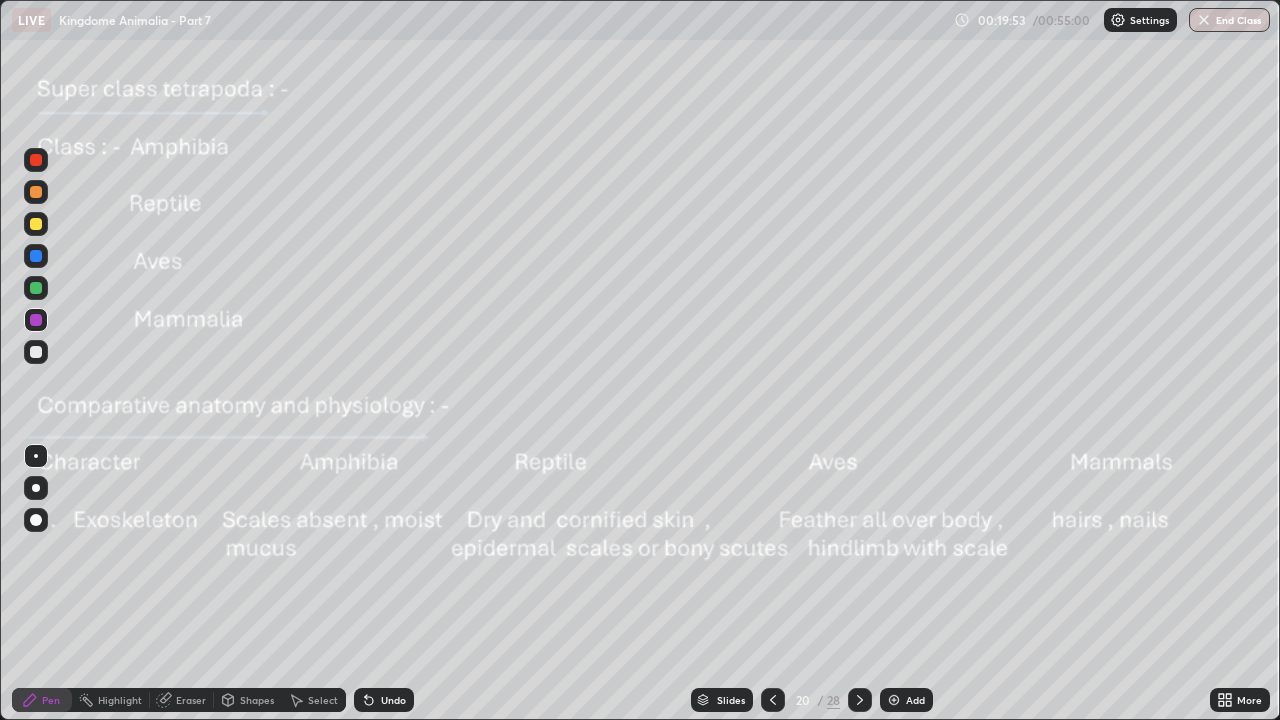 click 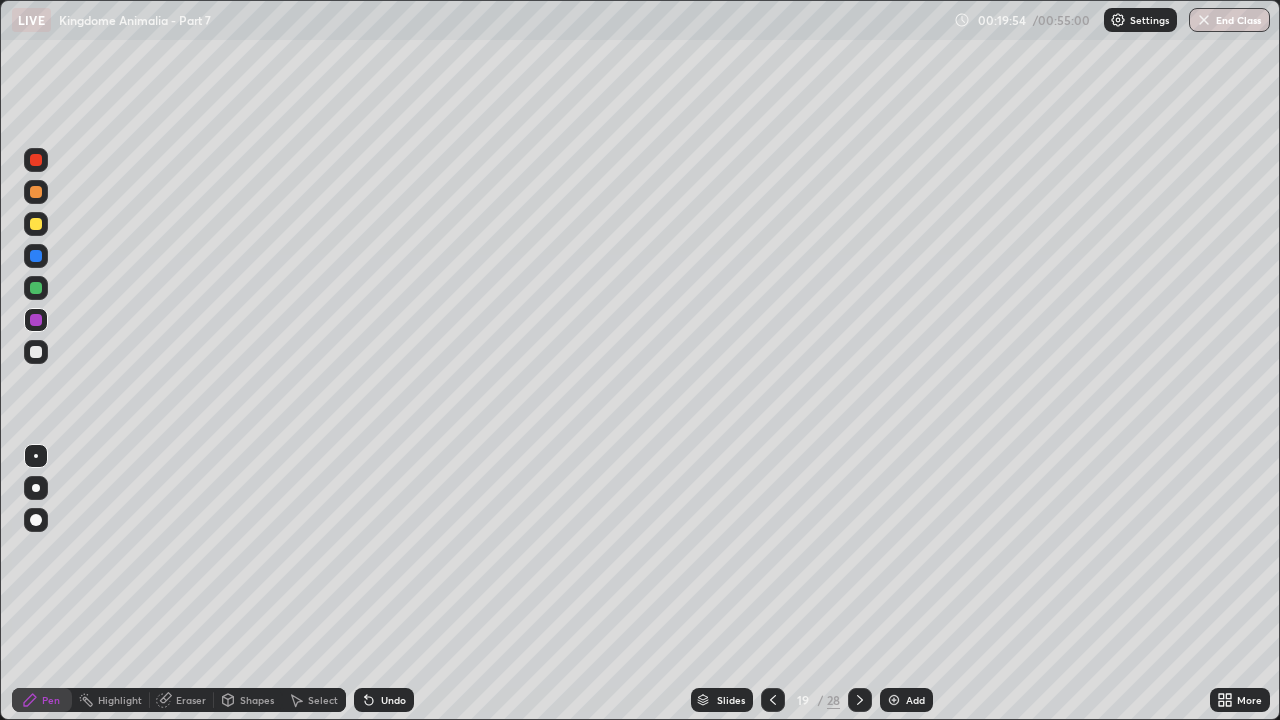 click 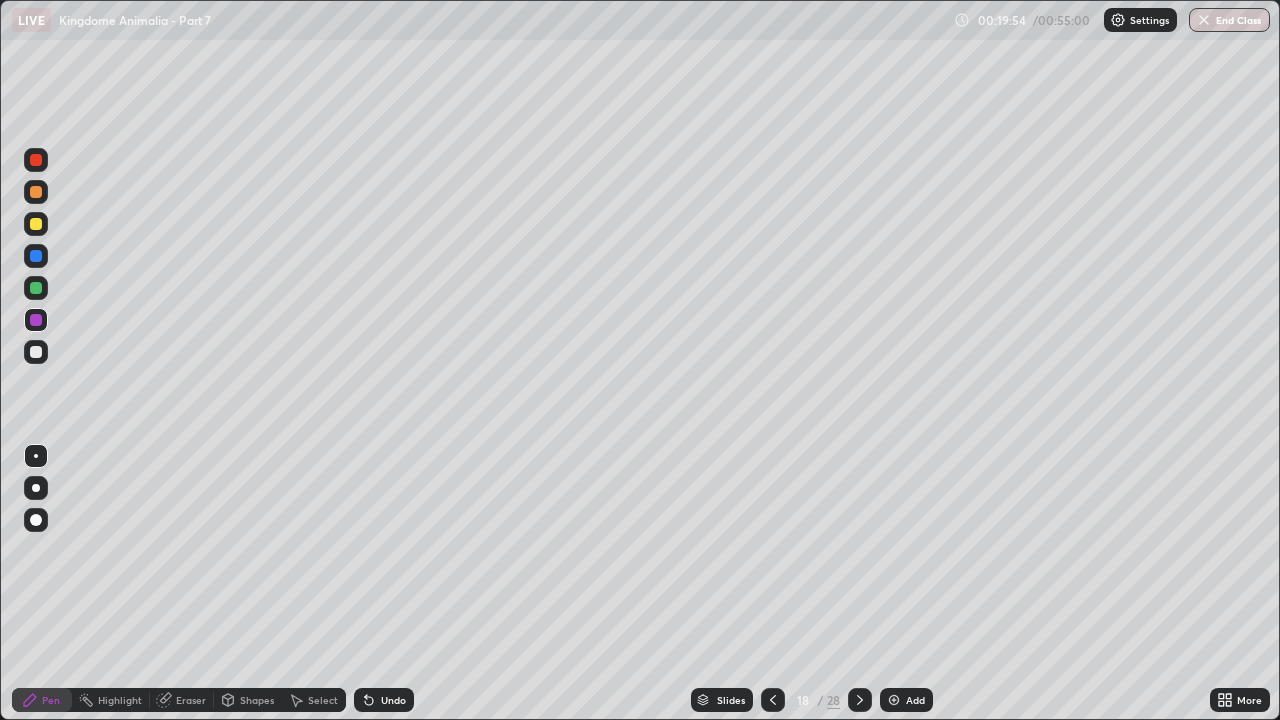click at bounding box center (773, 700) 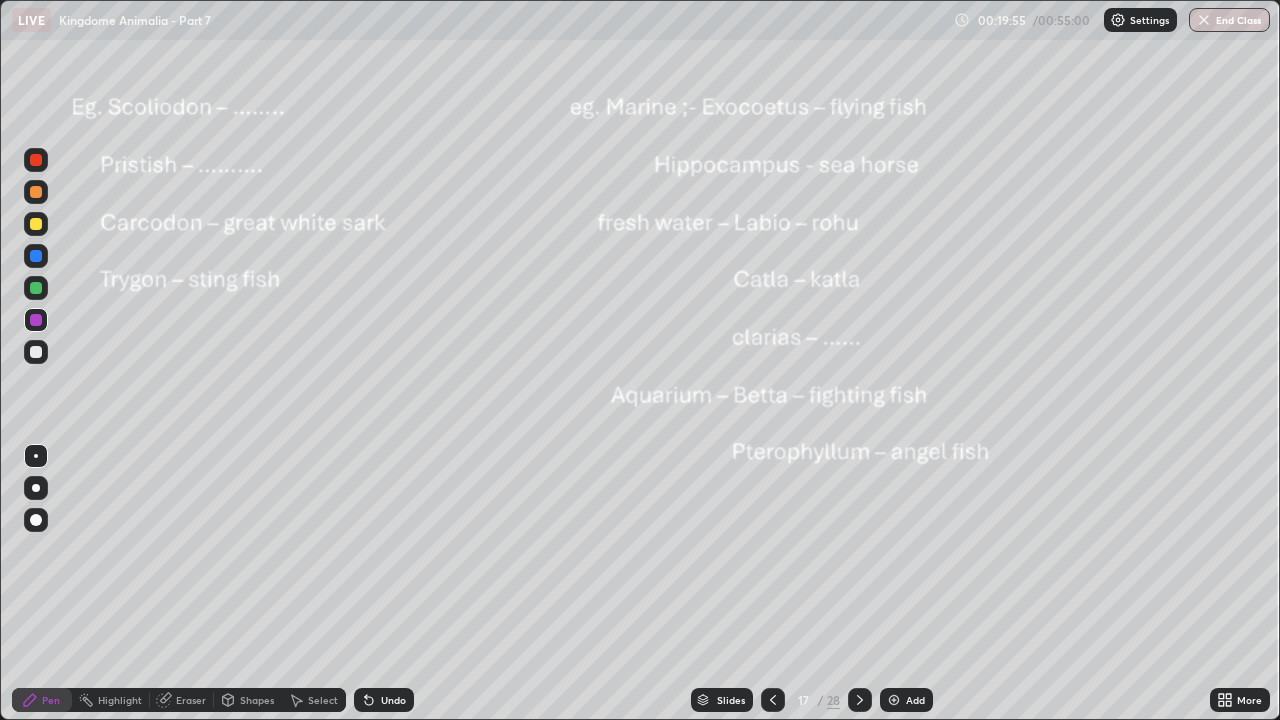 click at bounding box center (773, 700) 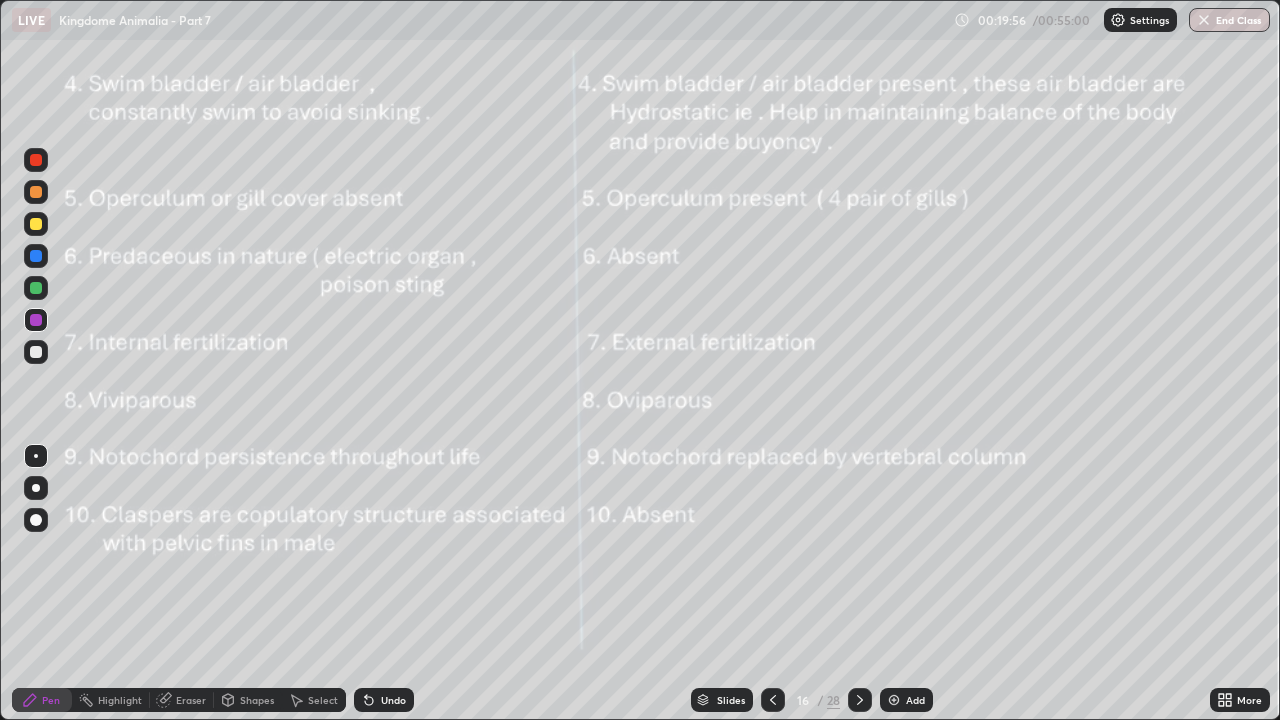click at bounding box center (773, 700) 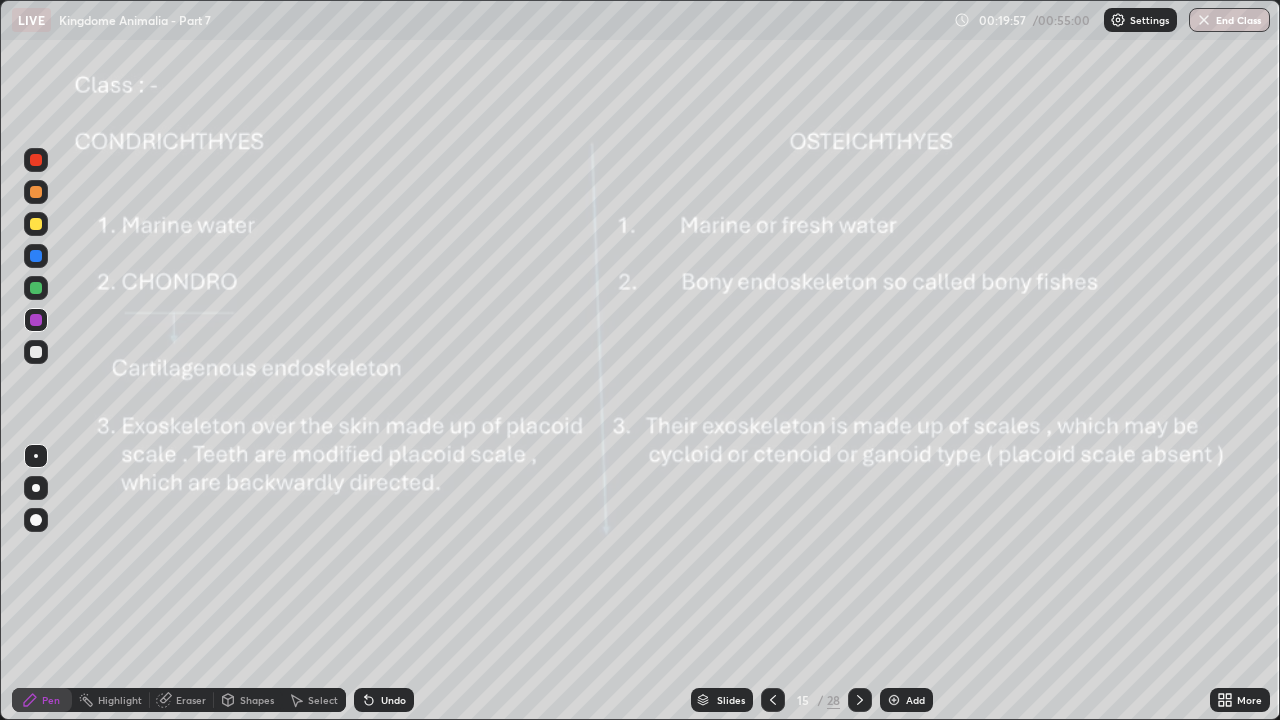 click 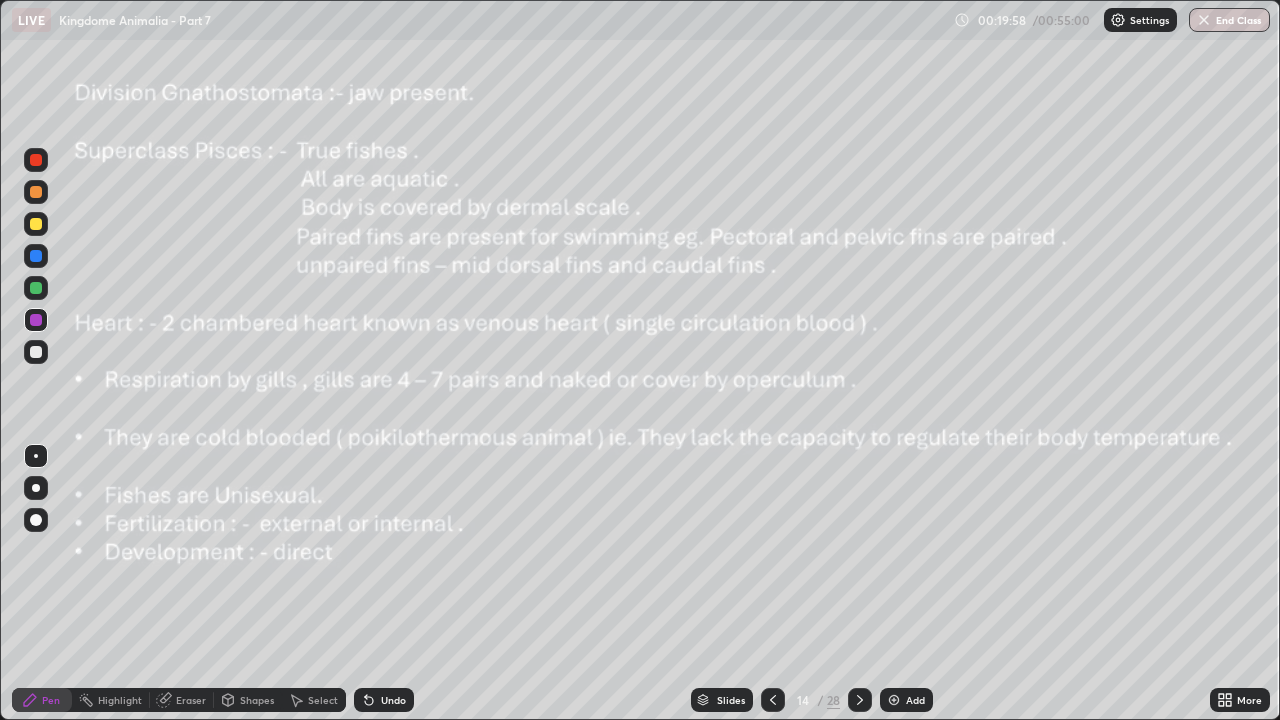 click 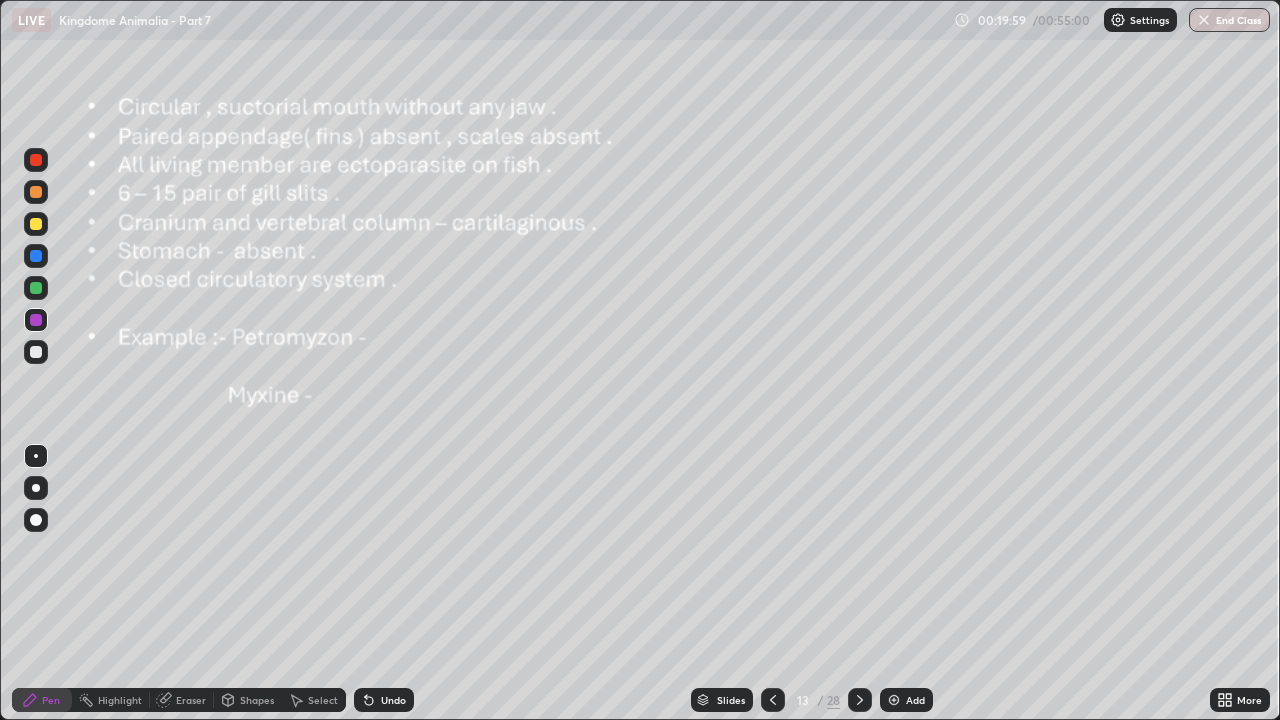 click 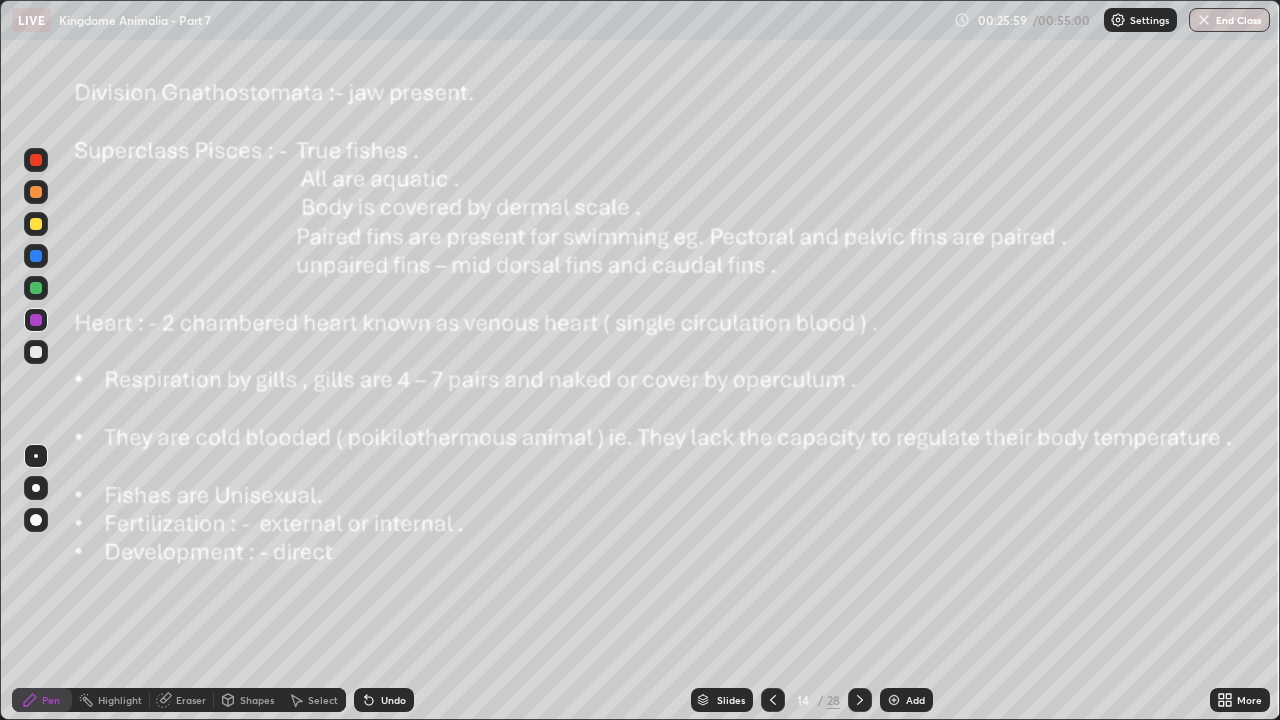 click 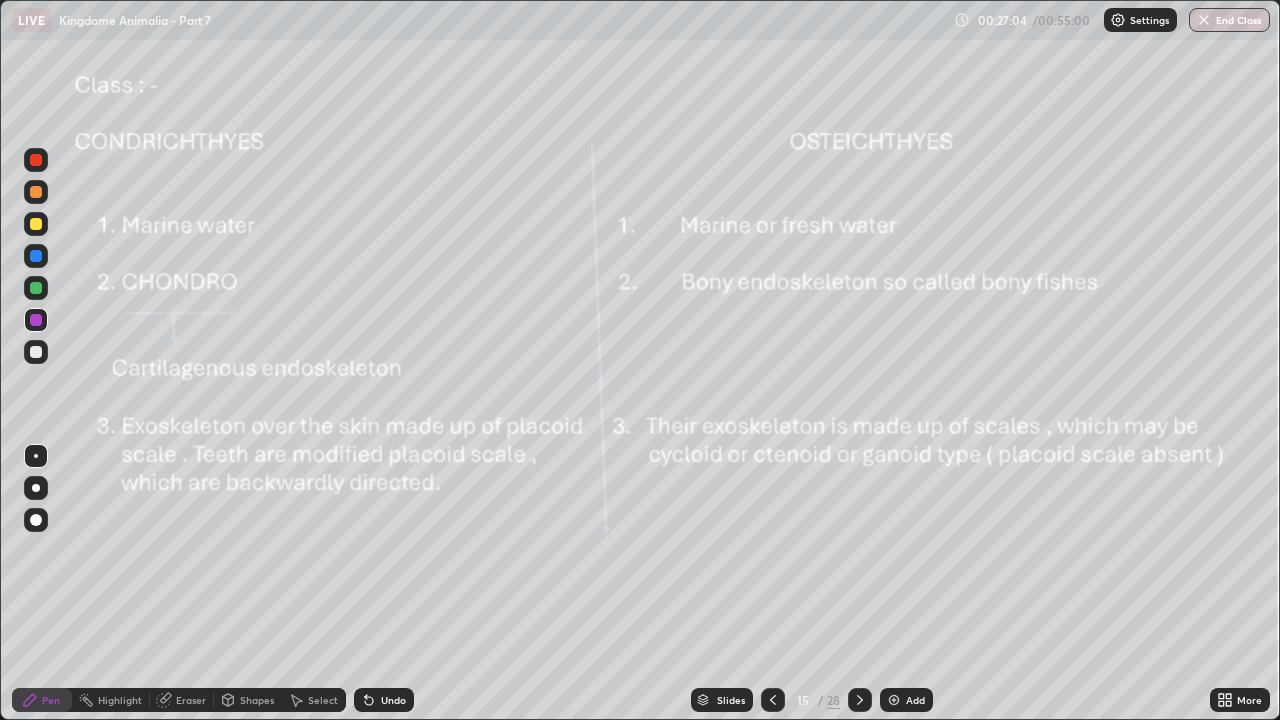 click 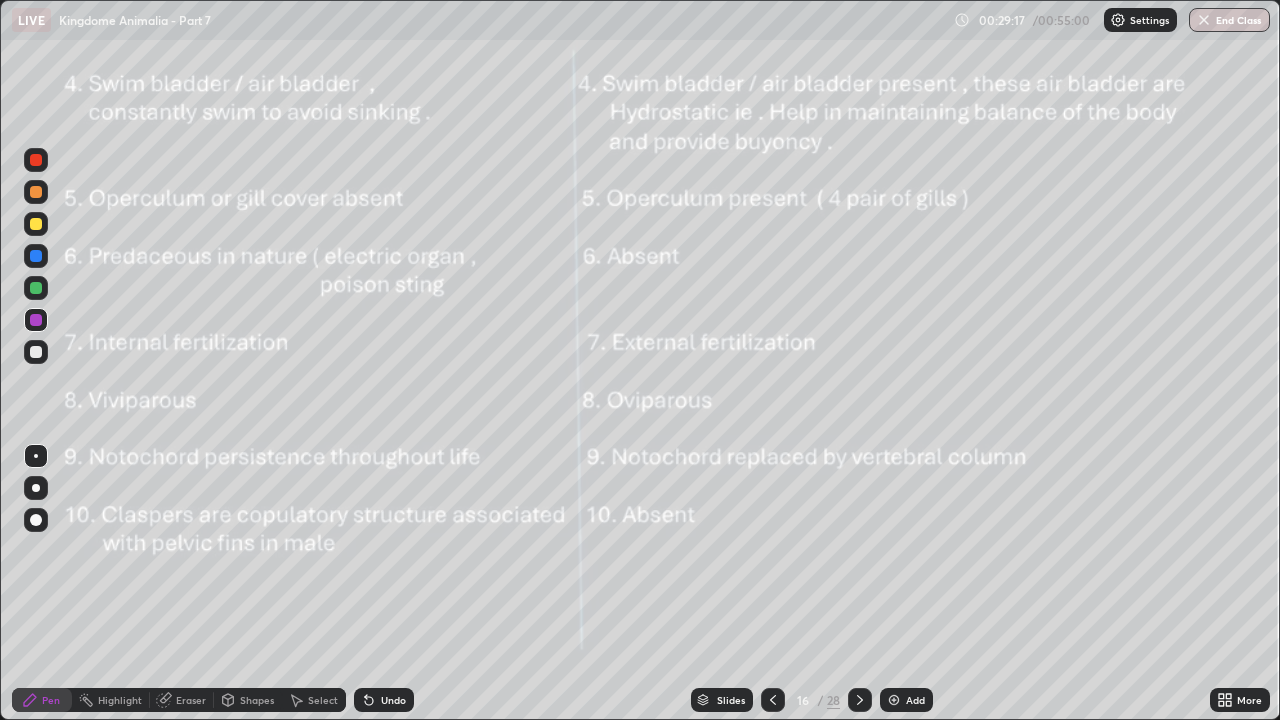 click 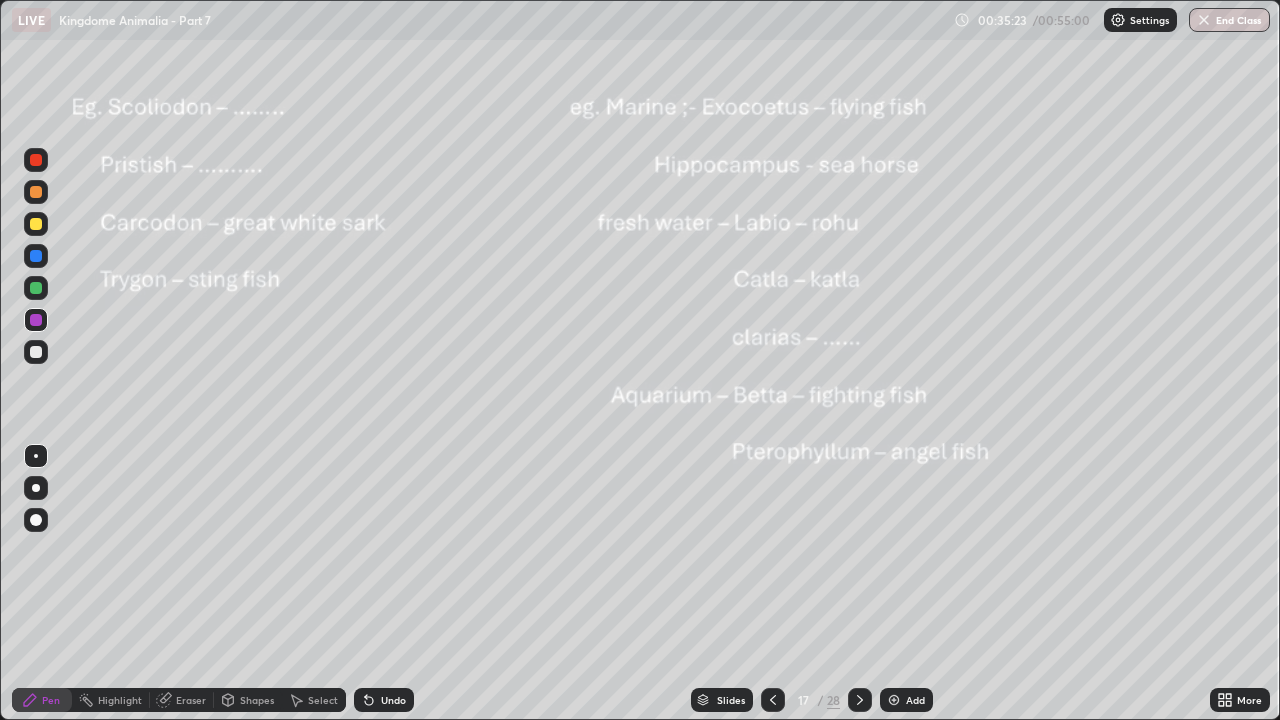 click 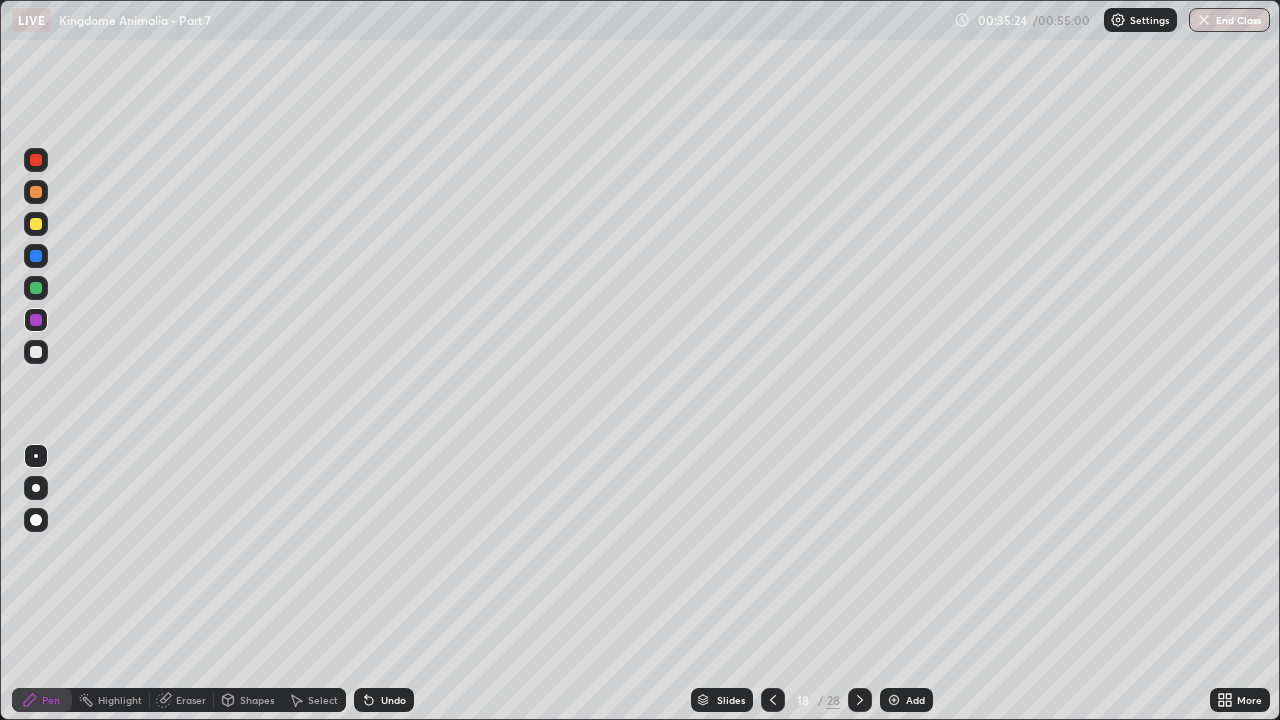click 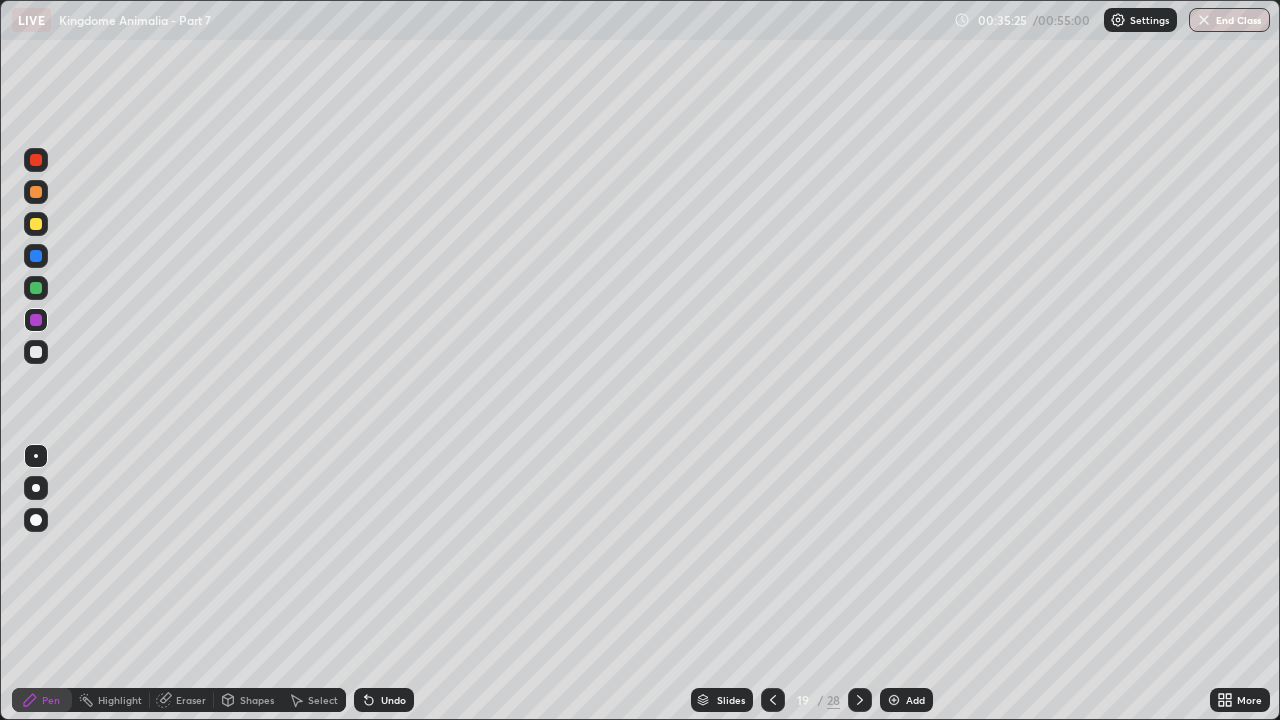 click 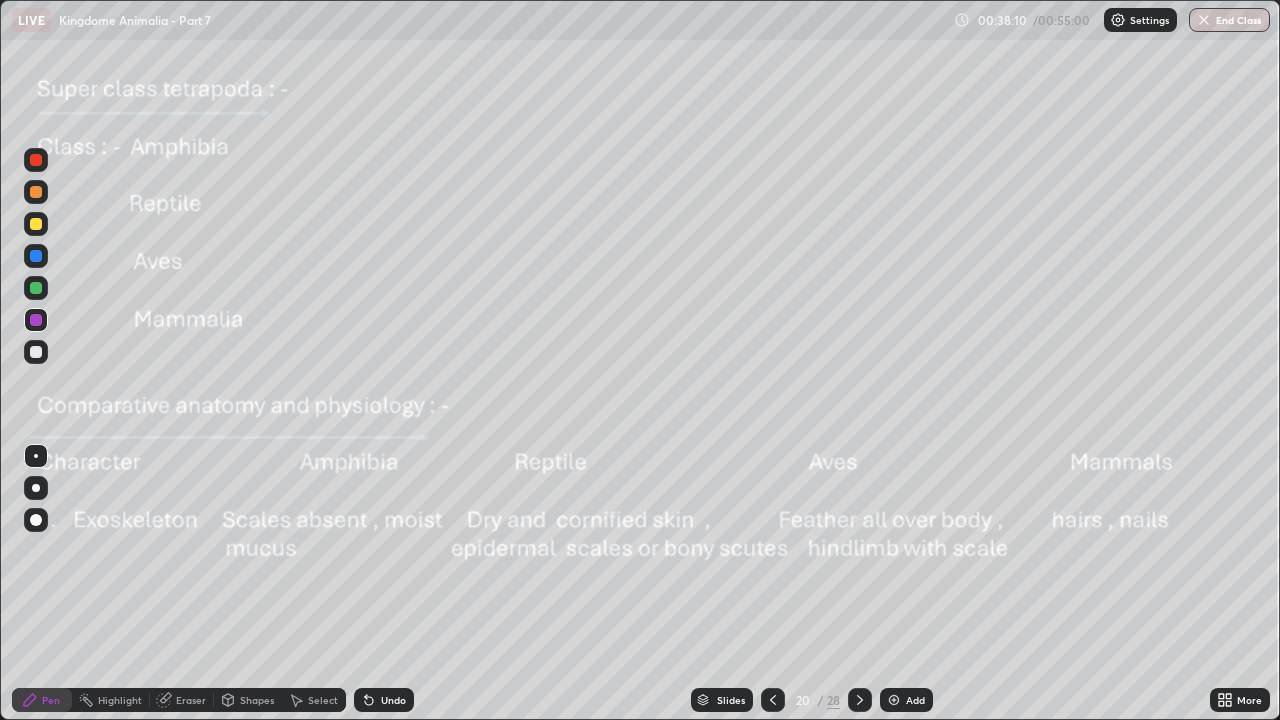 click 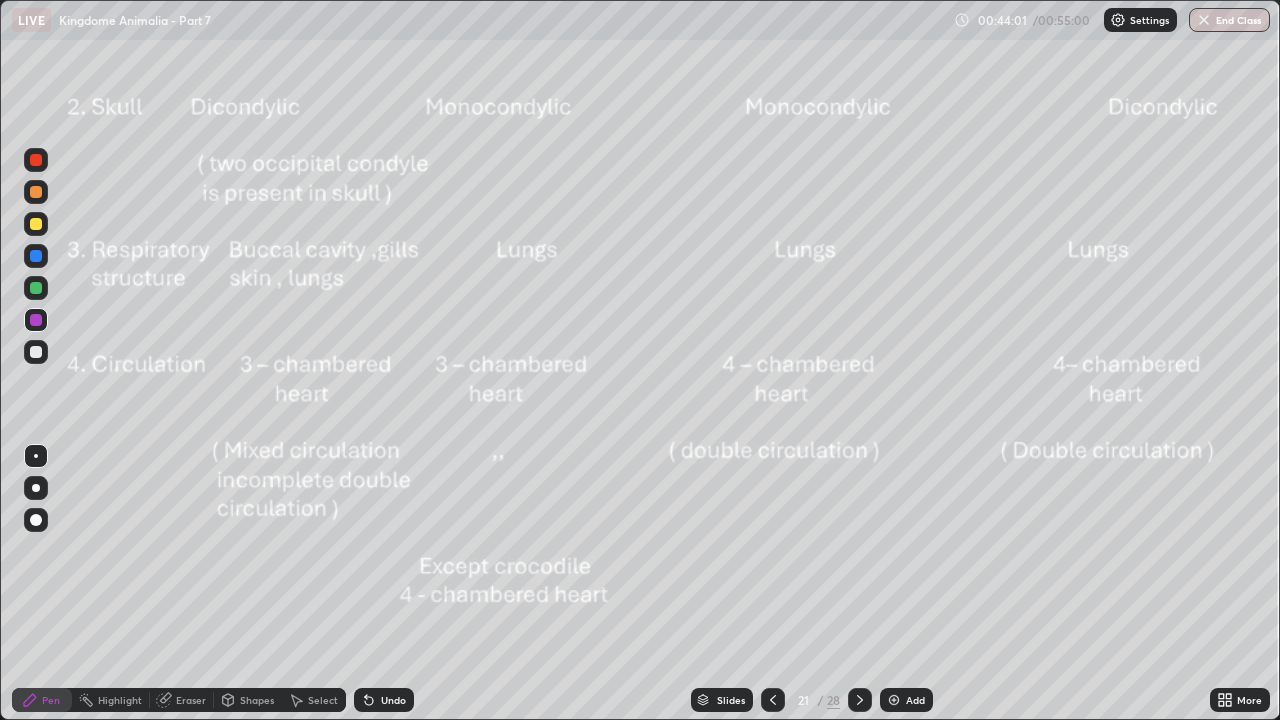 click 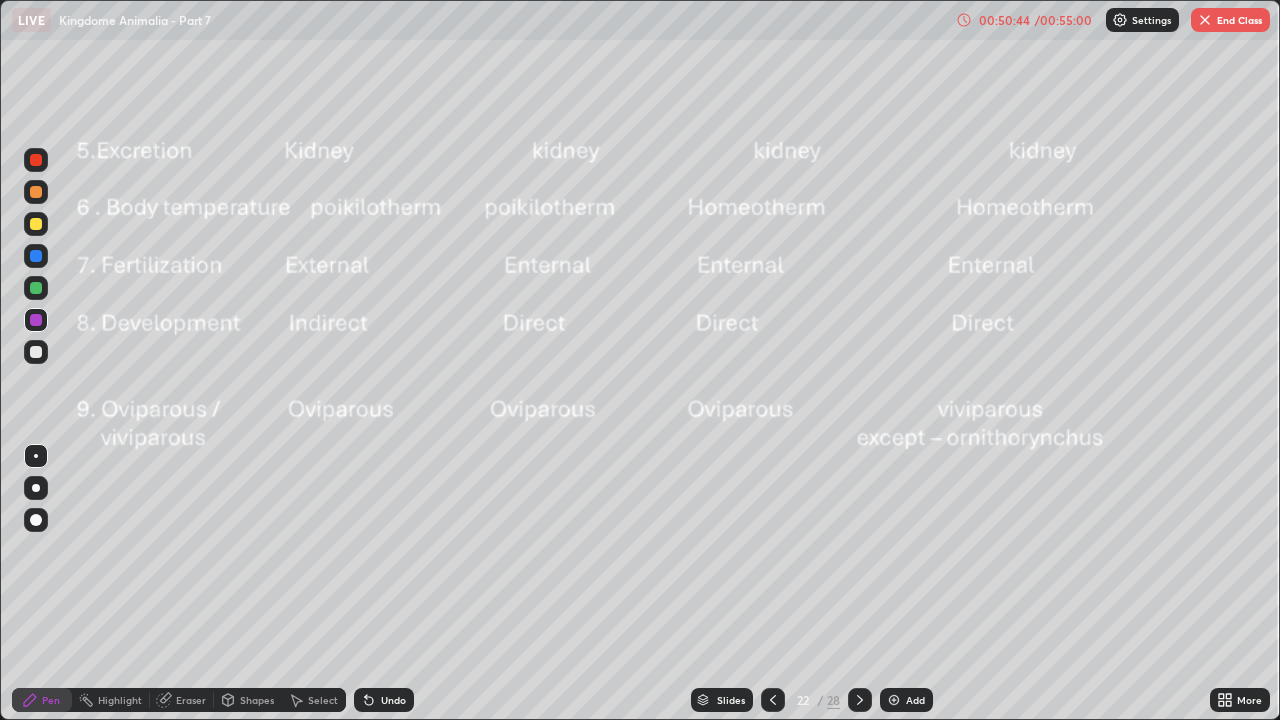 click on "End Class" at bounding box center [1230, 20] 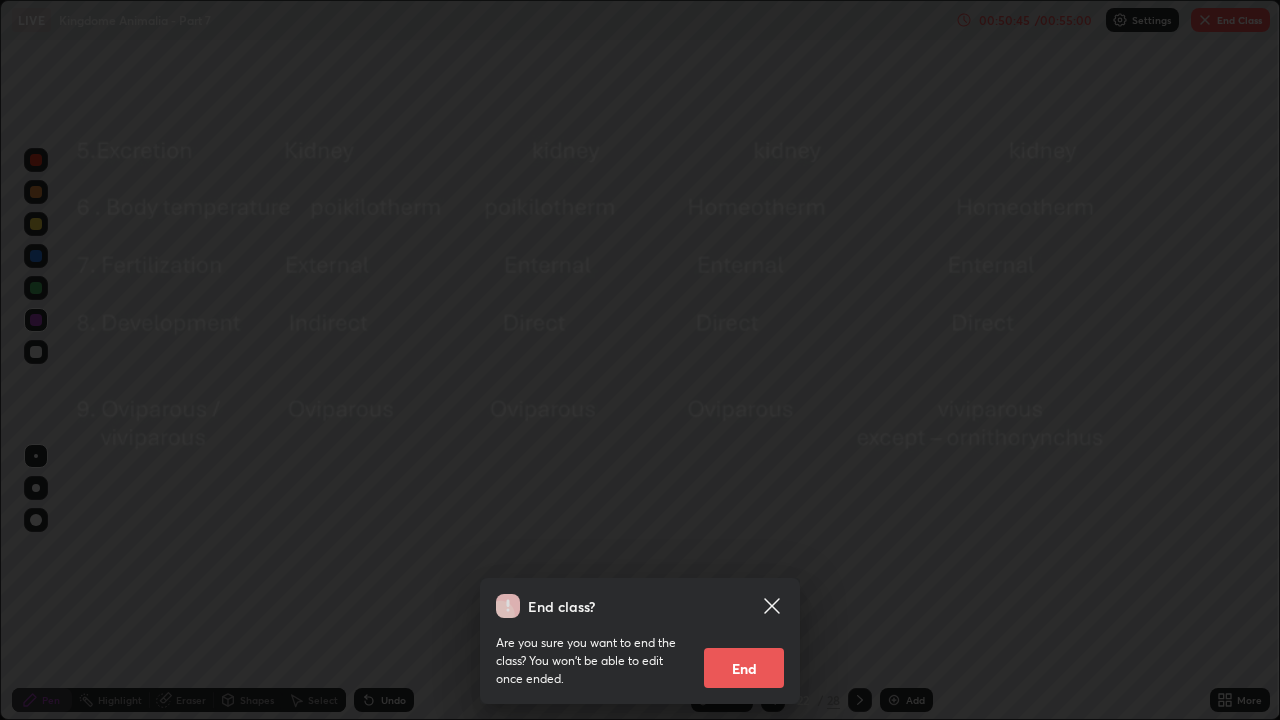 click on "End" at bounding box center (744, 668) 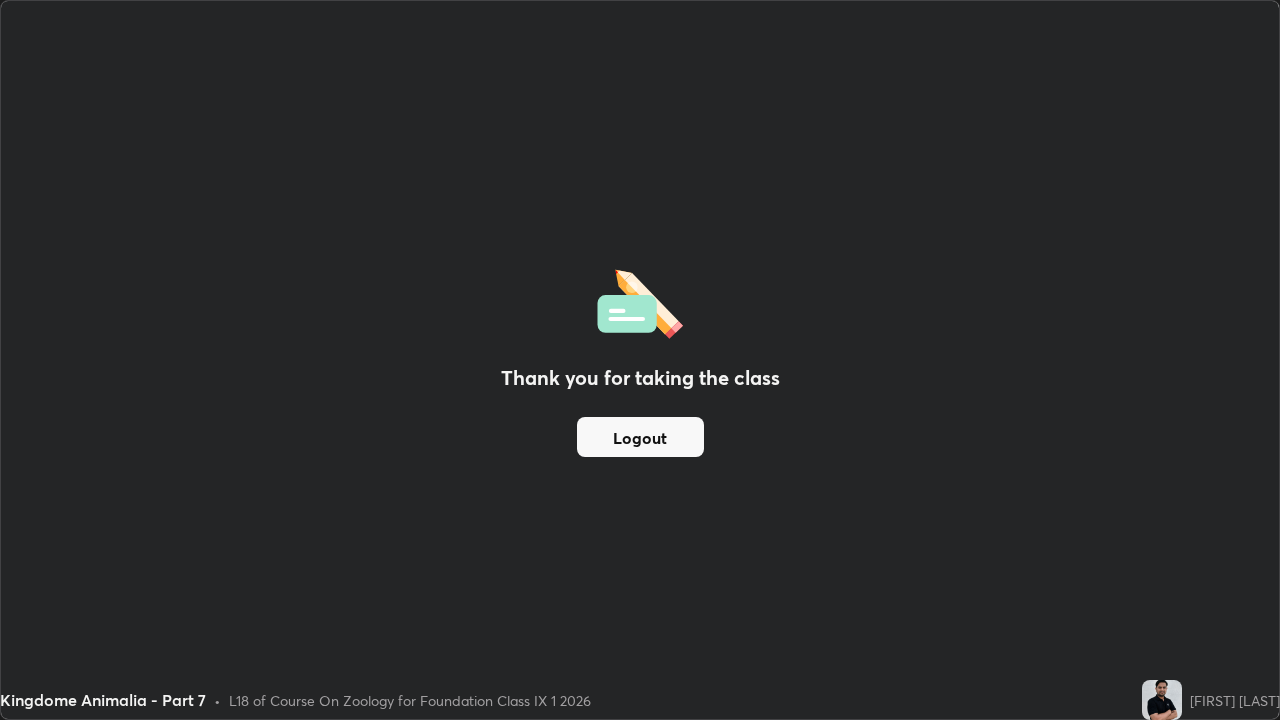 click on "Logout" at bounding box center (640, 437) 